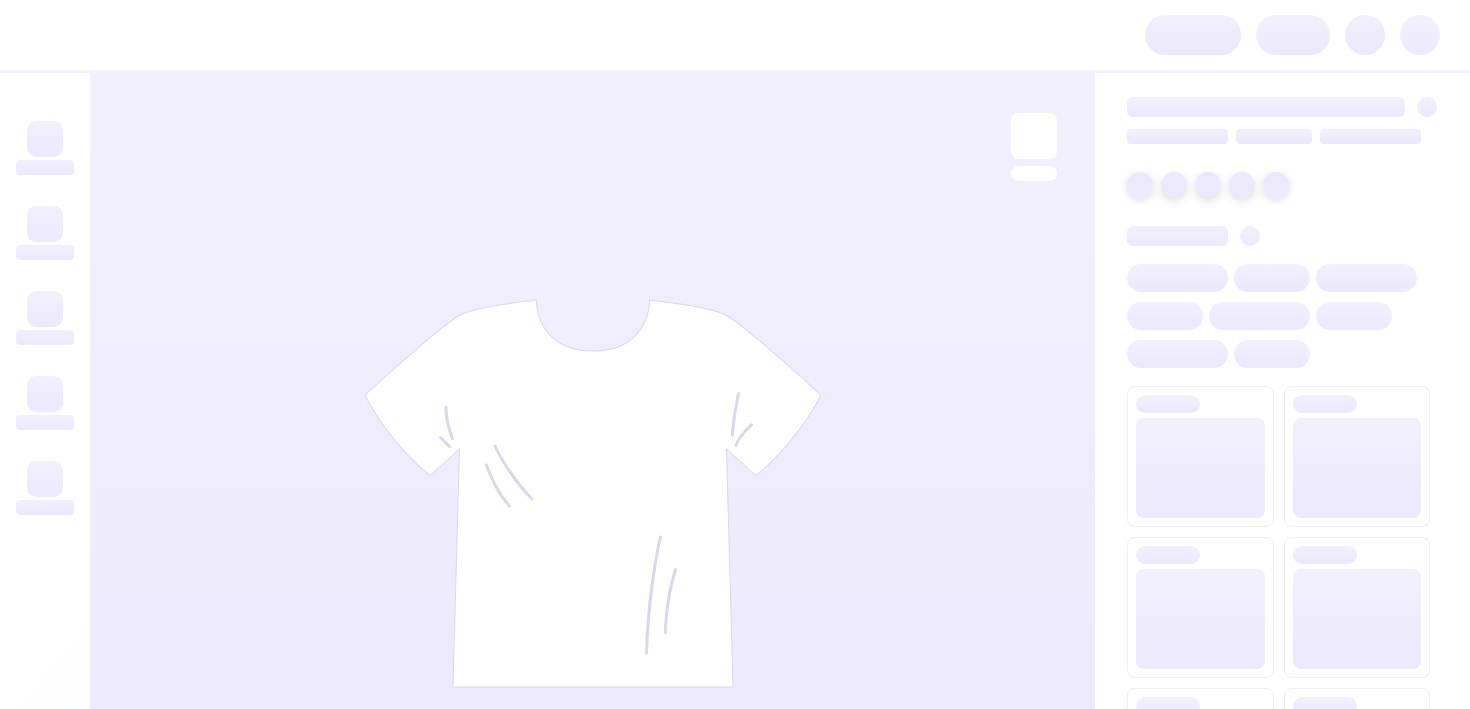 scroll, scrollTop: 0, scrollLeft: 0, axis: both 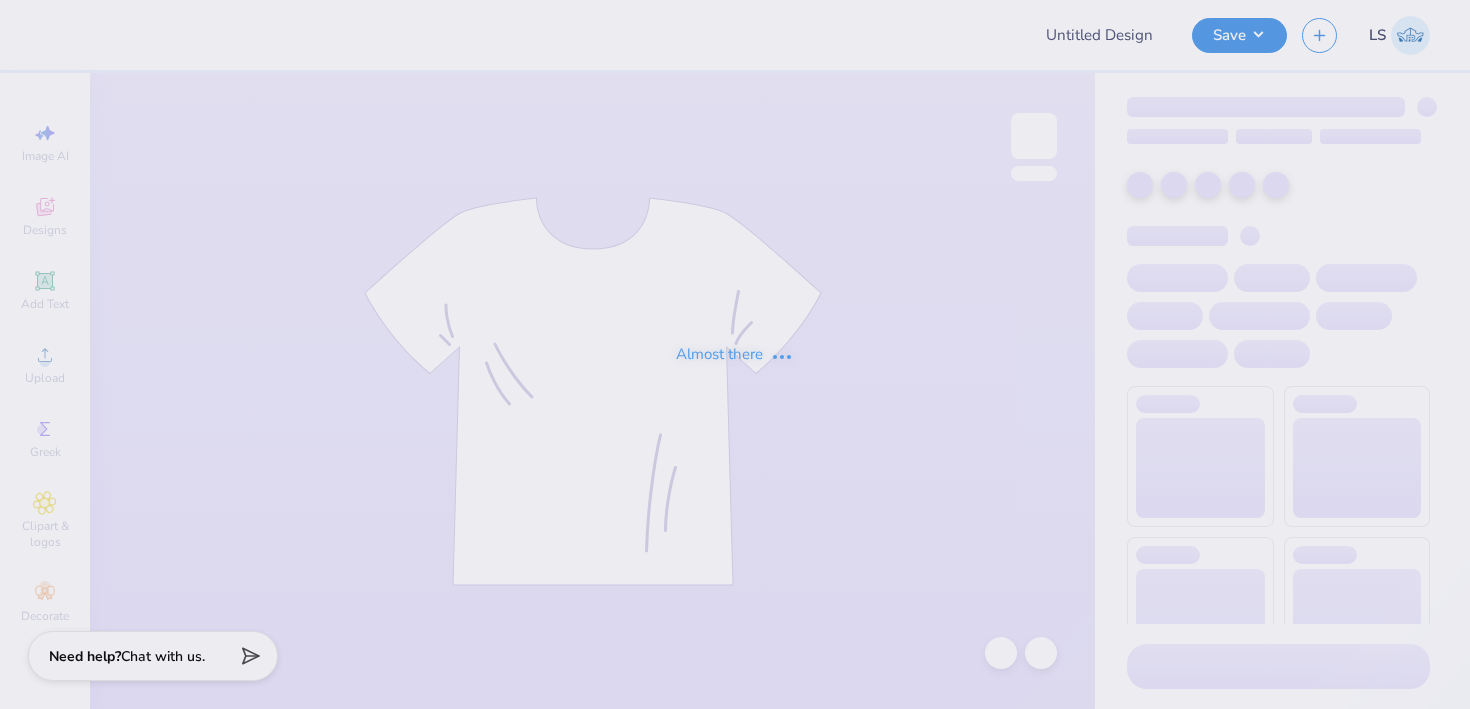 type on "Test [DATE]" 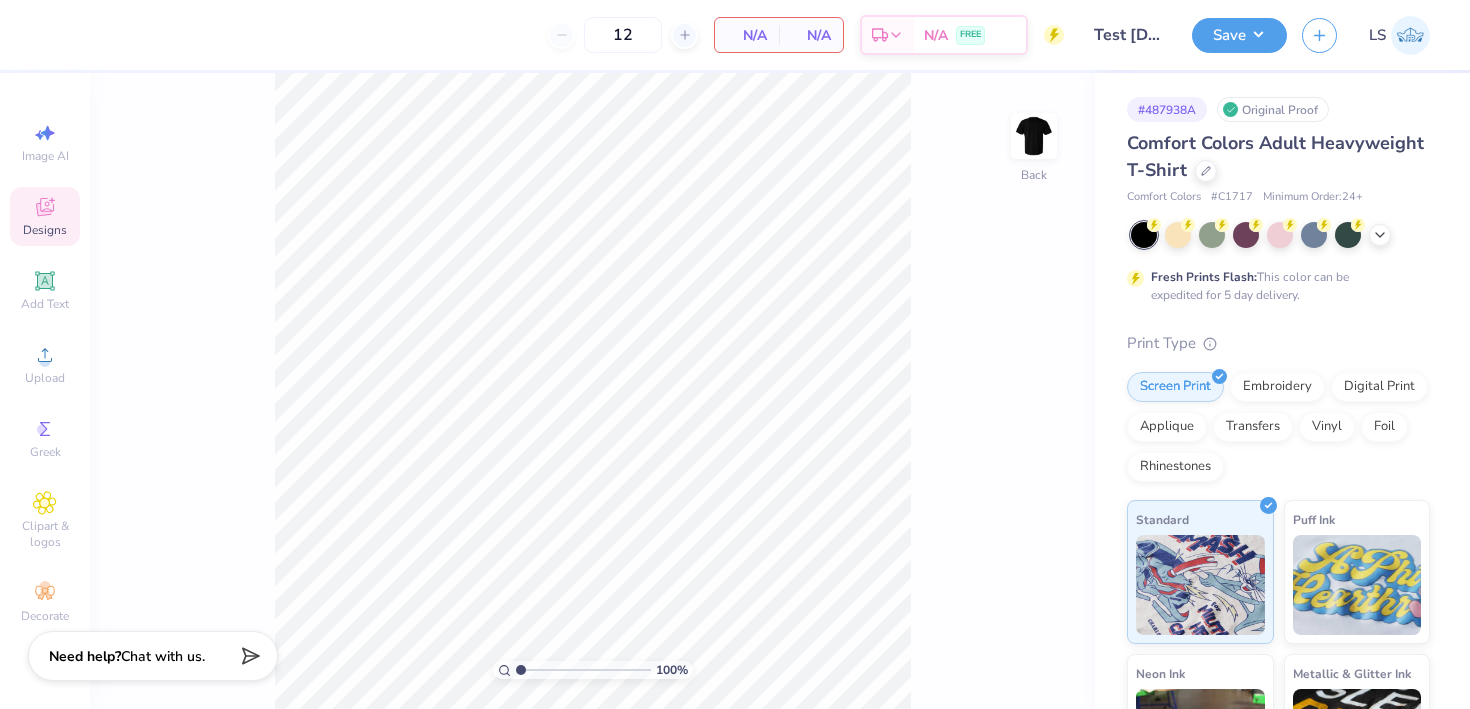 click on "Designs" at bounding box center [45, 216] 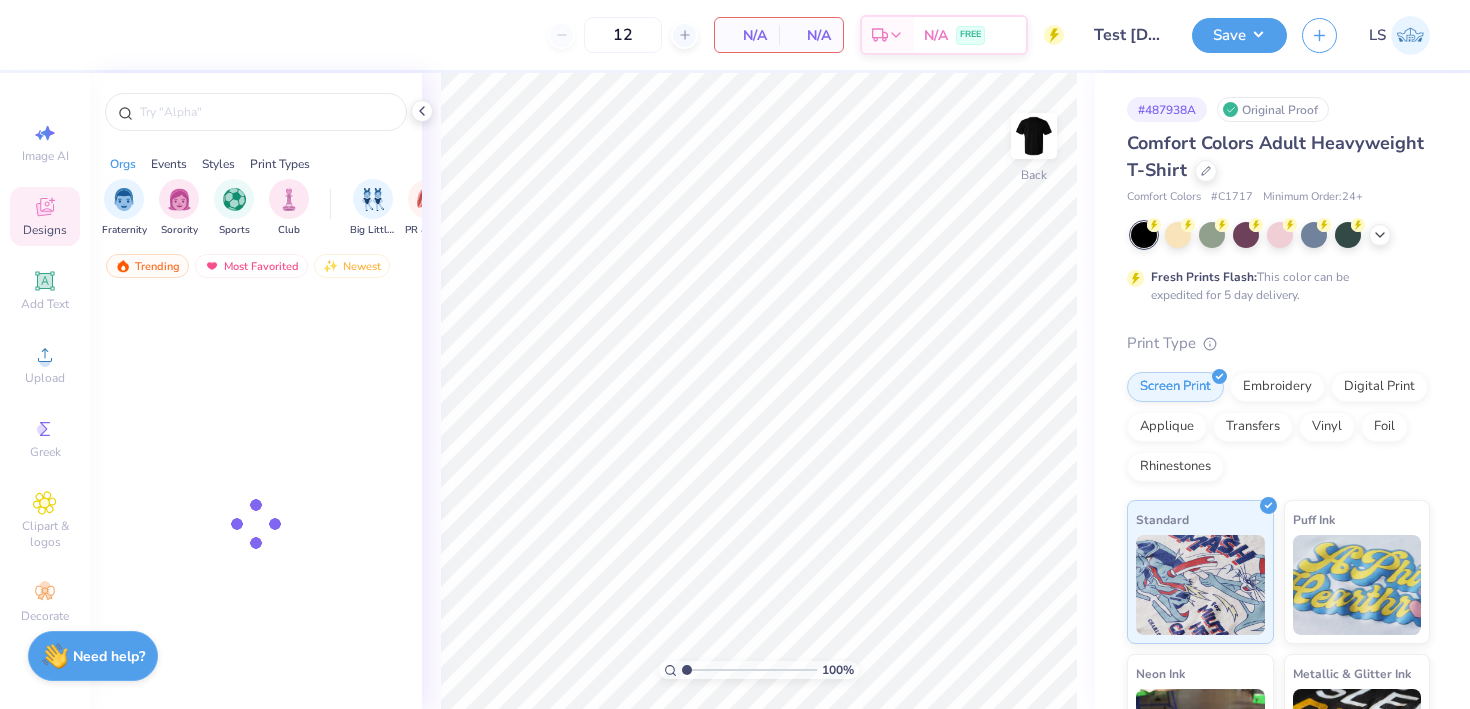 click 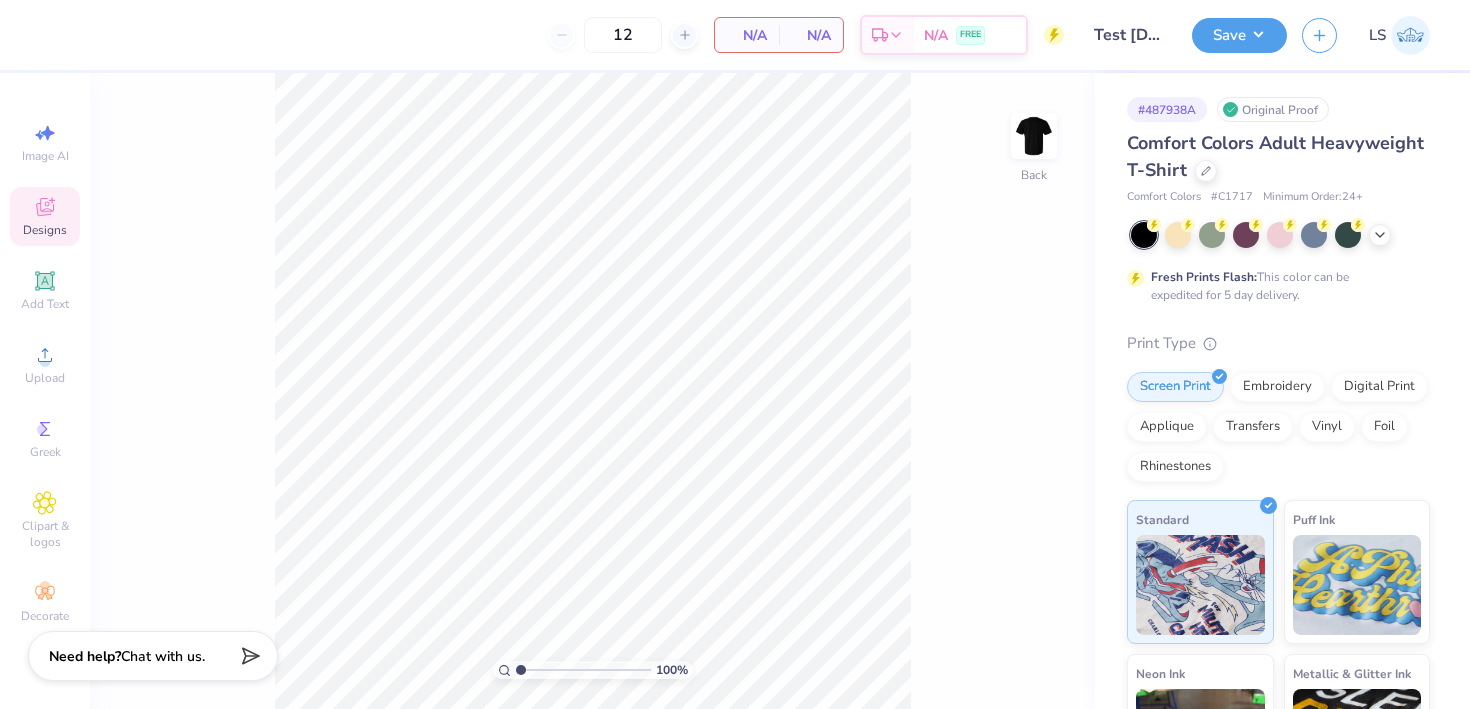 click 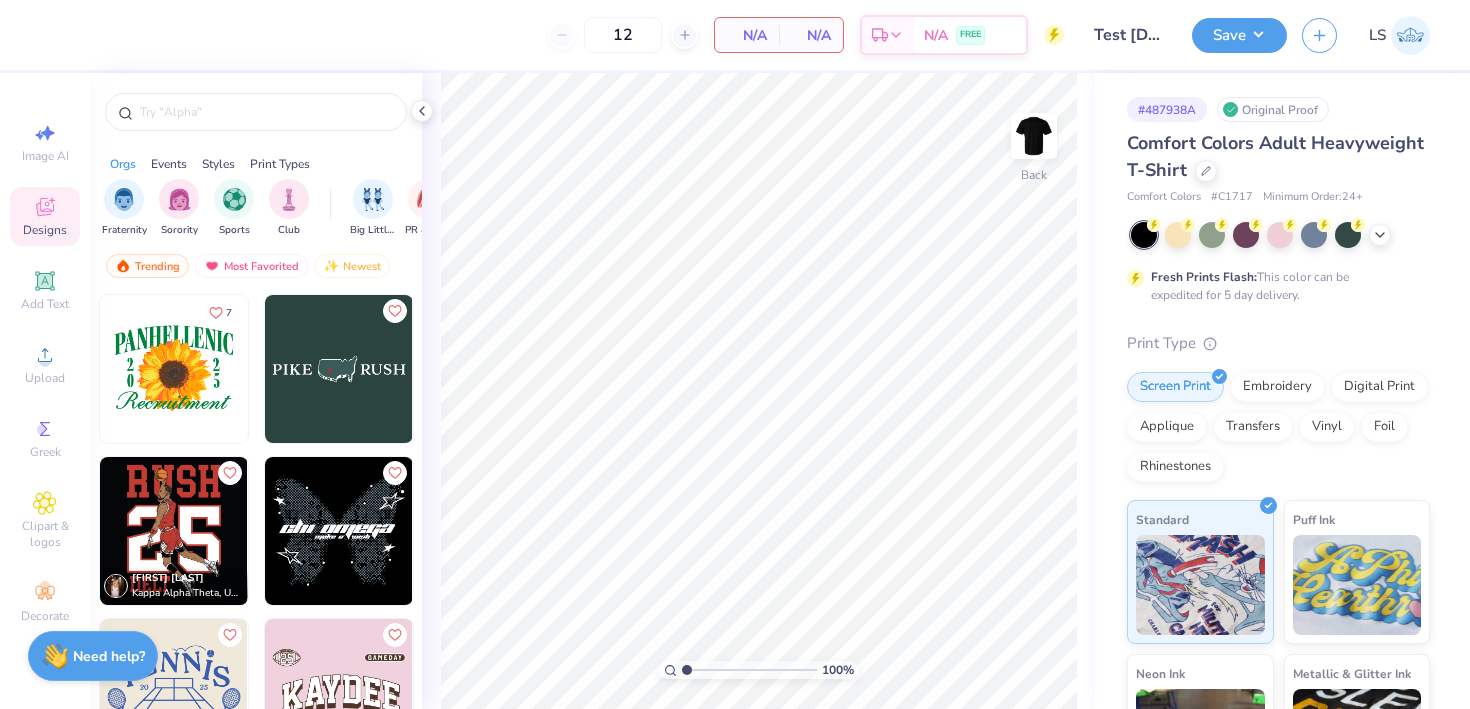 click at bounding box center [174, 369] 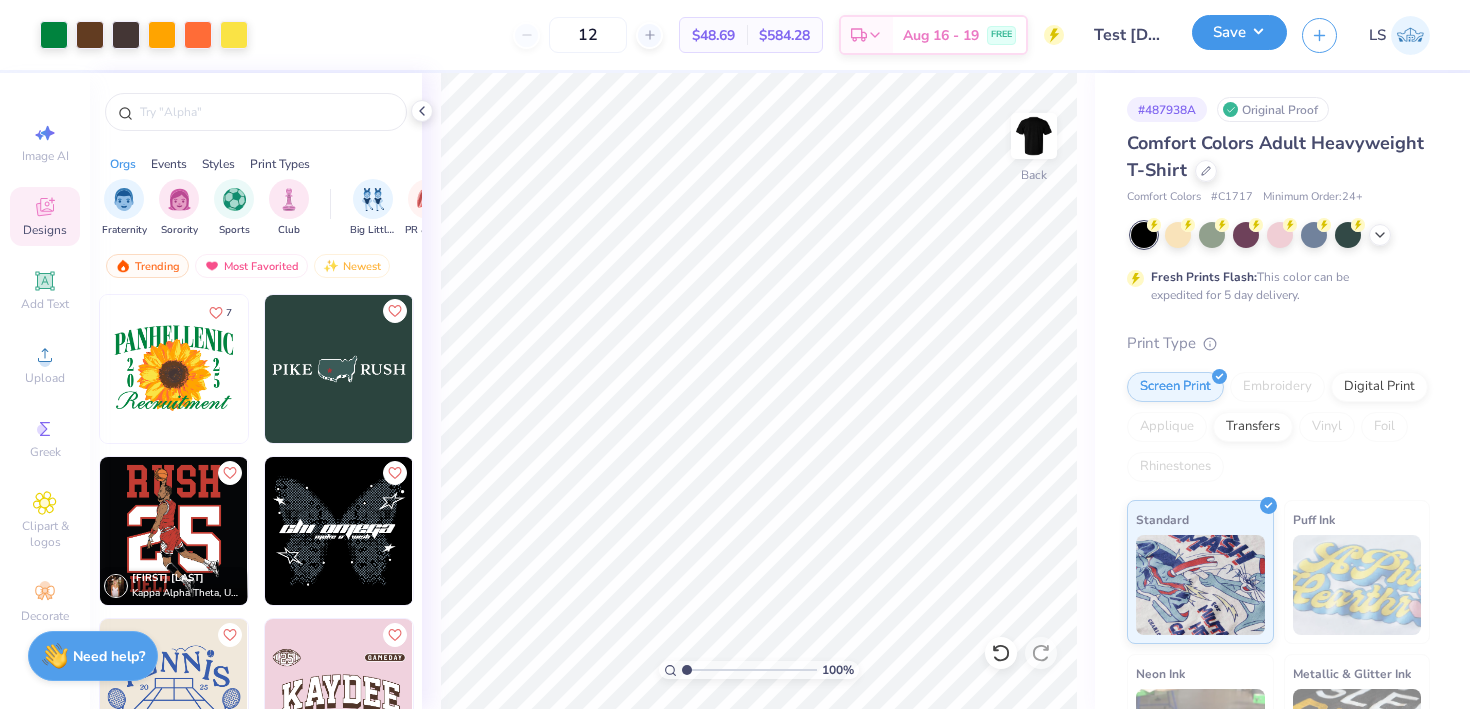 click on "Save" at bounding box center [1239, 32] 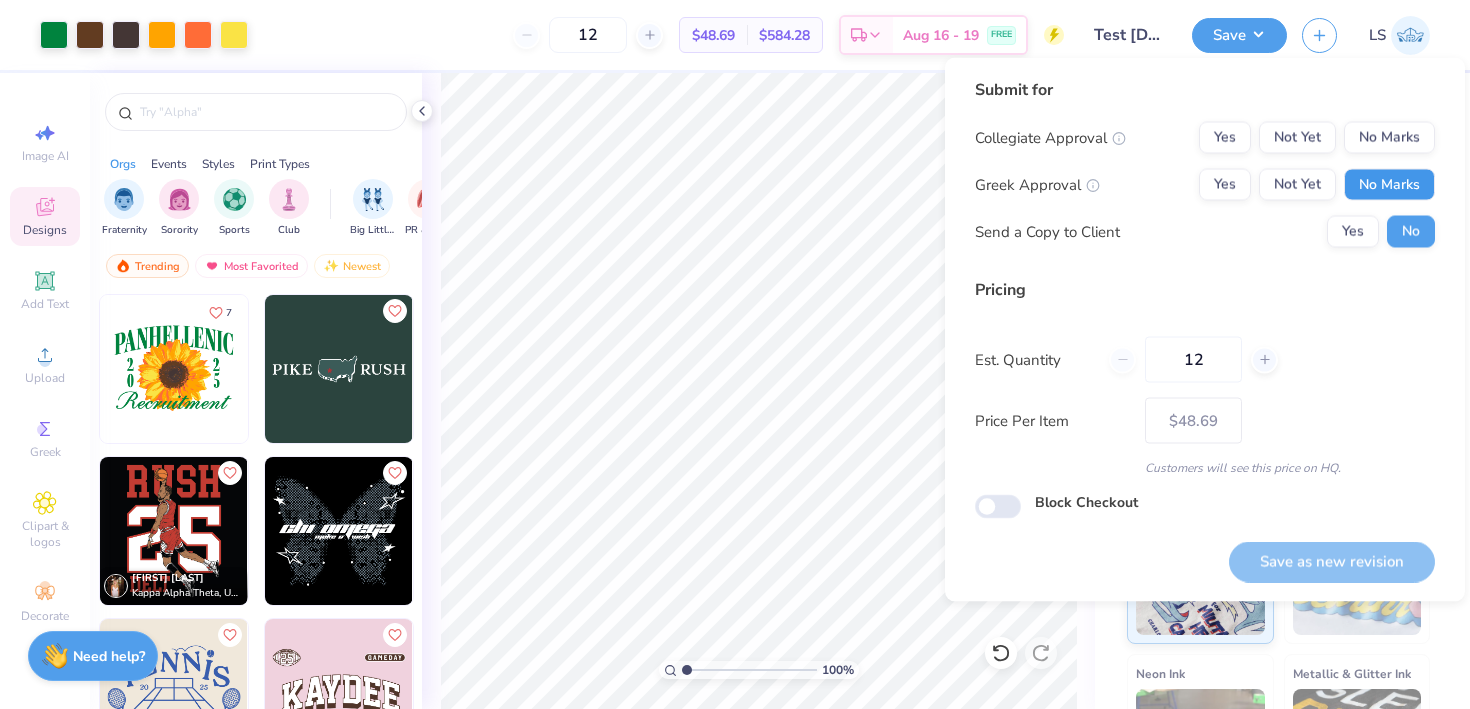 click on "No Marks" at bounding box center [1389, 185] 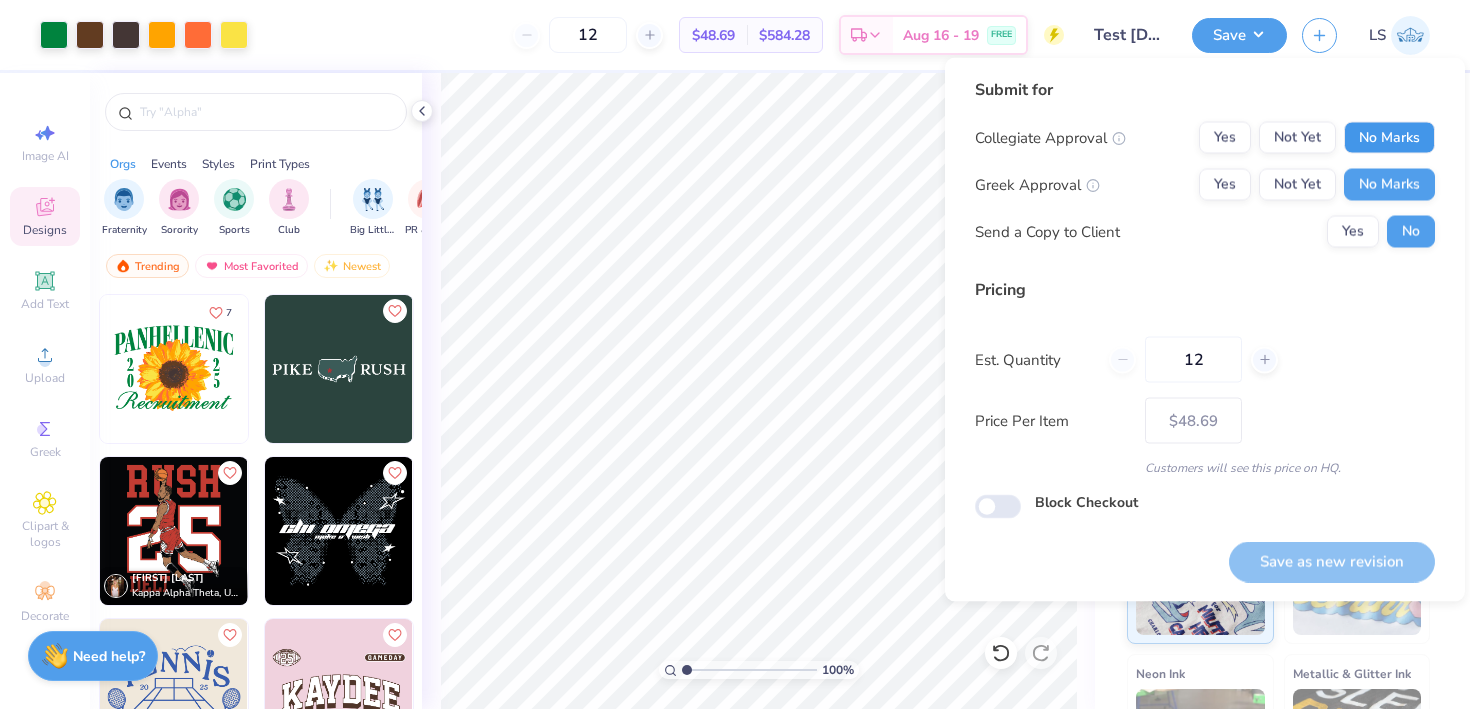 click on "No Marks" at bounding box center (1389, 138) 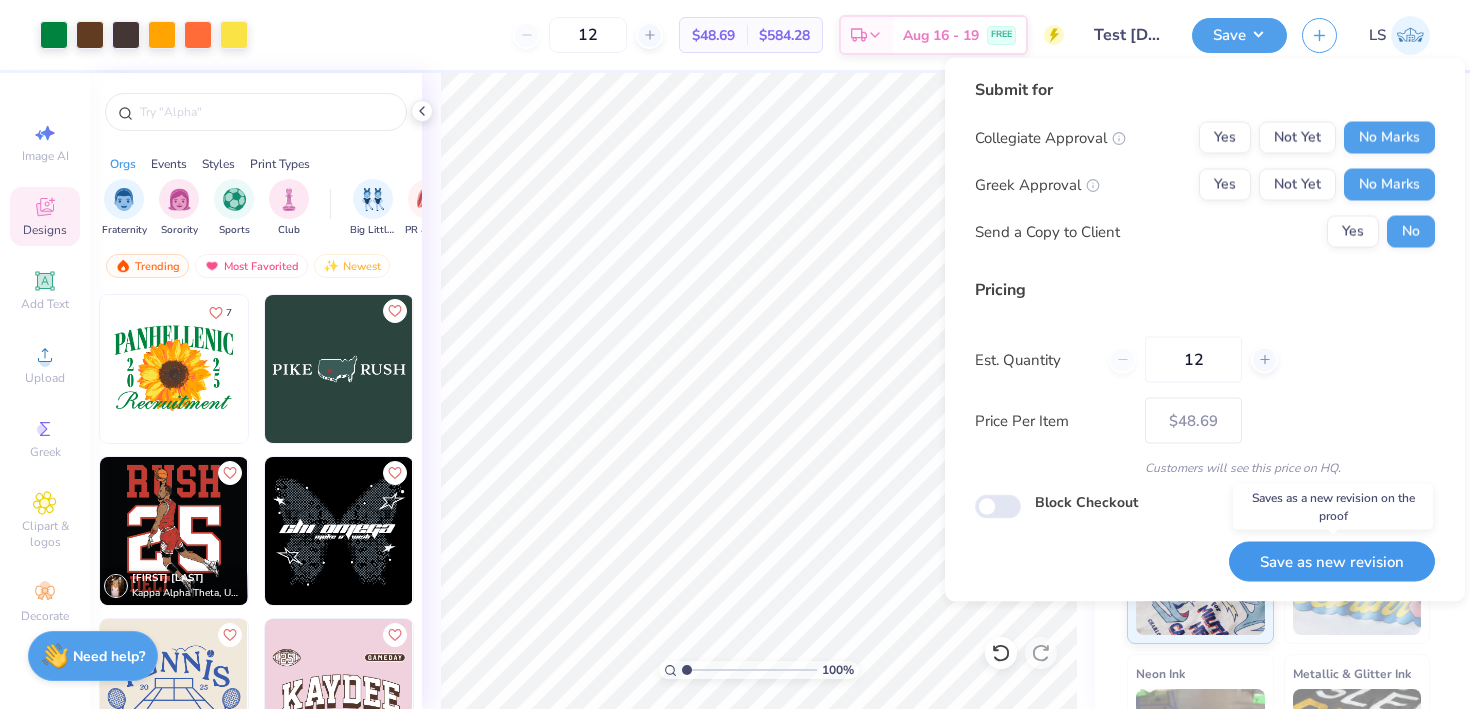 click on "Save as new revision" at bounding box center (1332, 561) 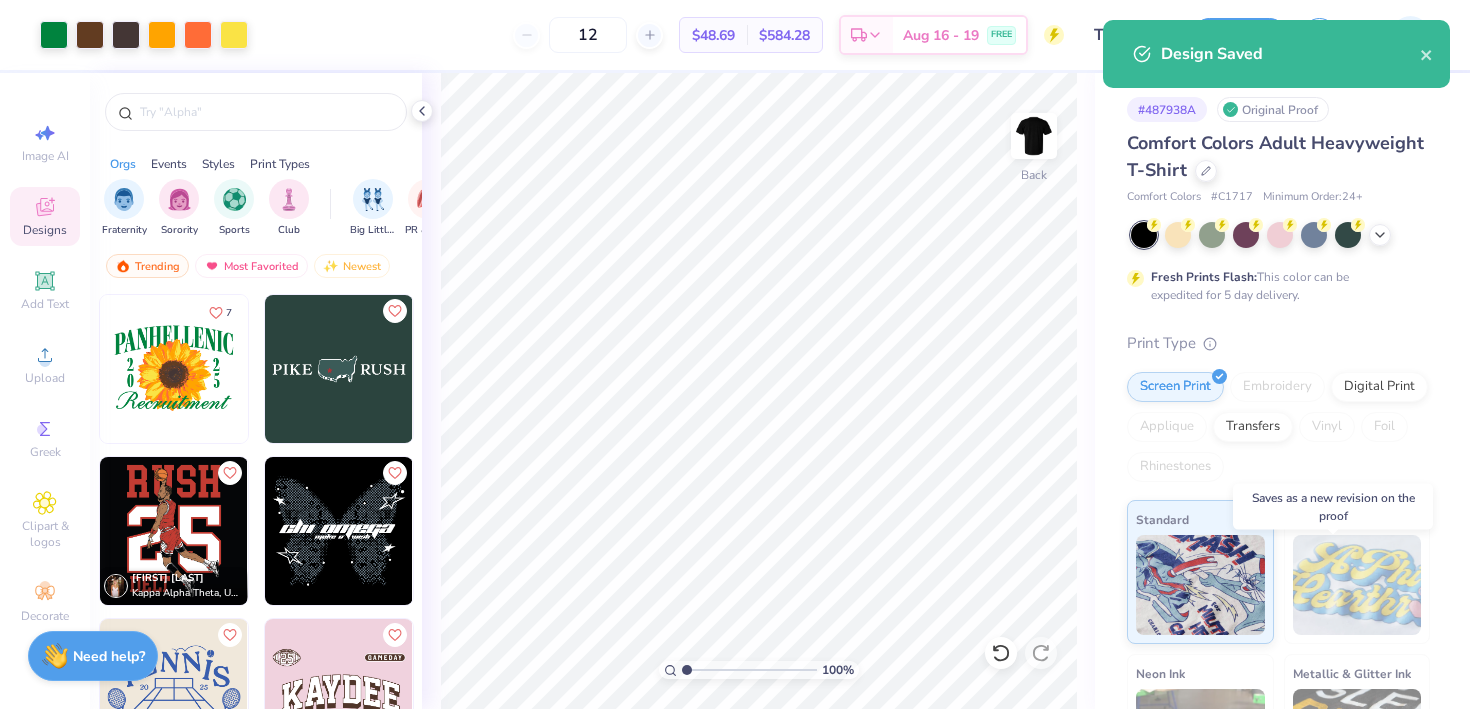 type on "– –" 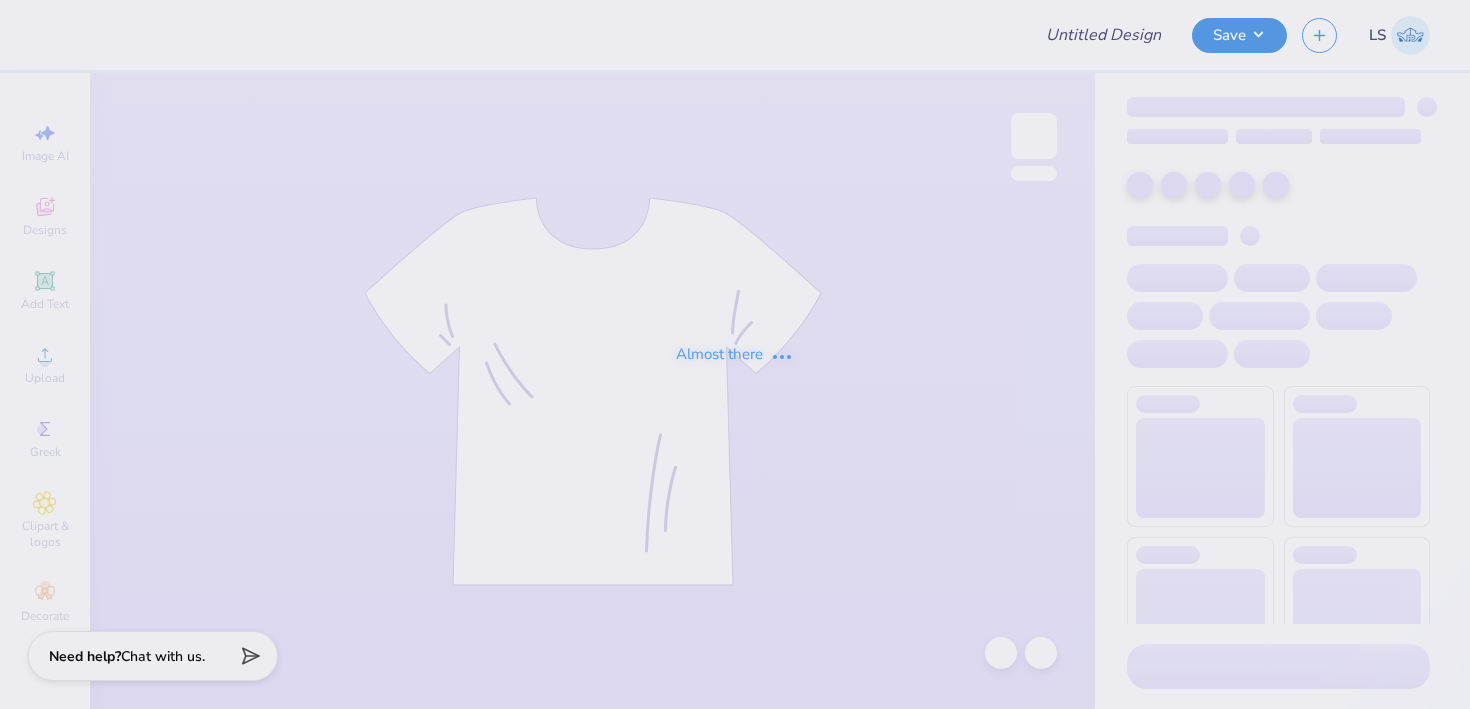 scroll, scrollTop: 0, scrollLeft: 0, axis: both 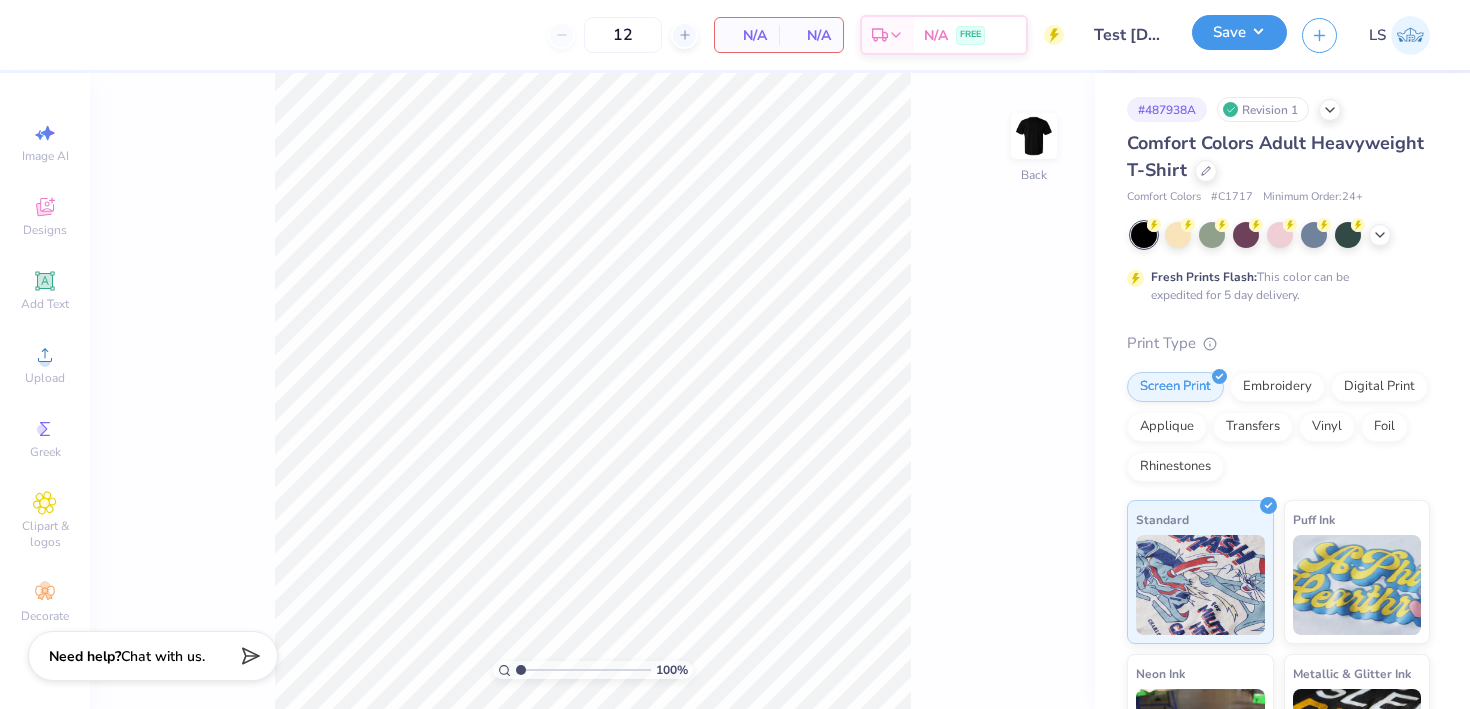 click on "Save" at bounding box center (1239, 32) 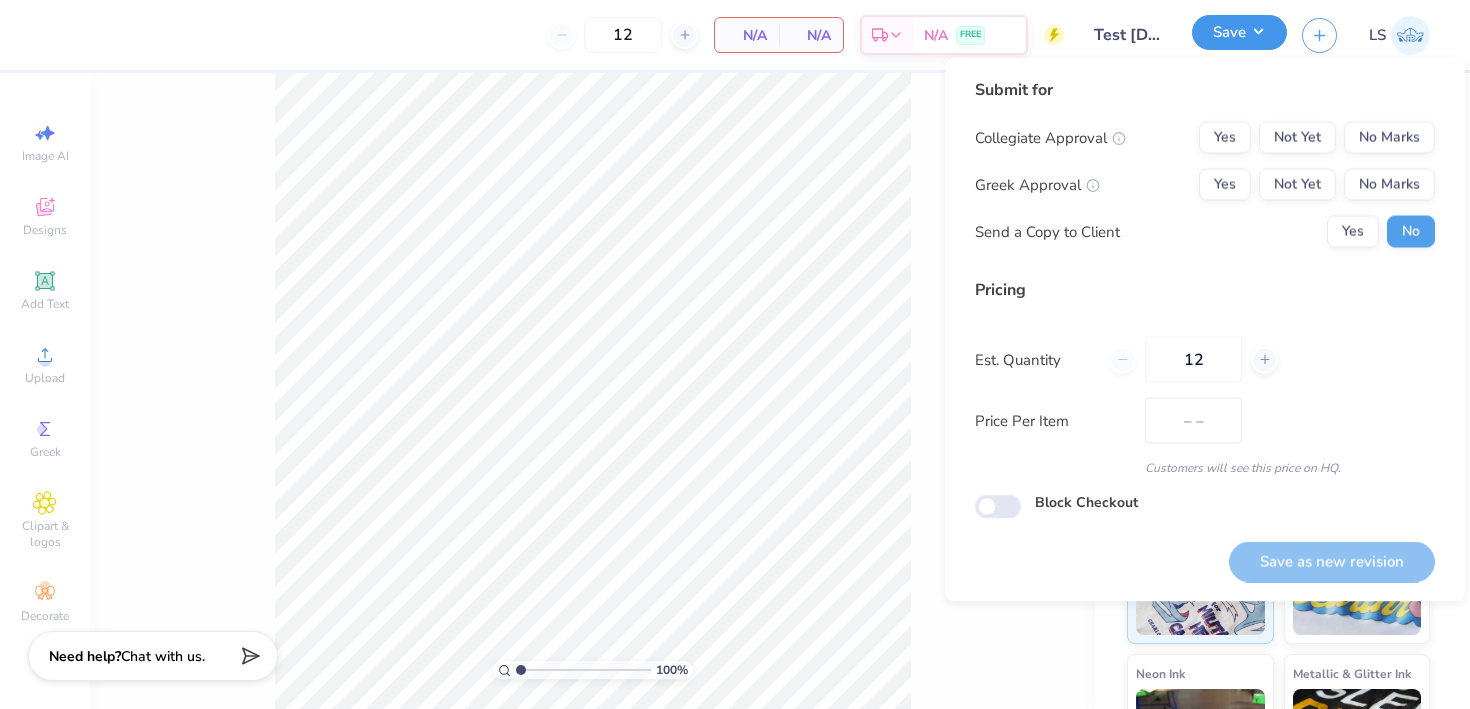 click on "Save" at bounding box center (1239, 32) 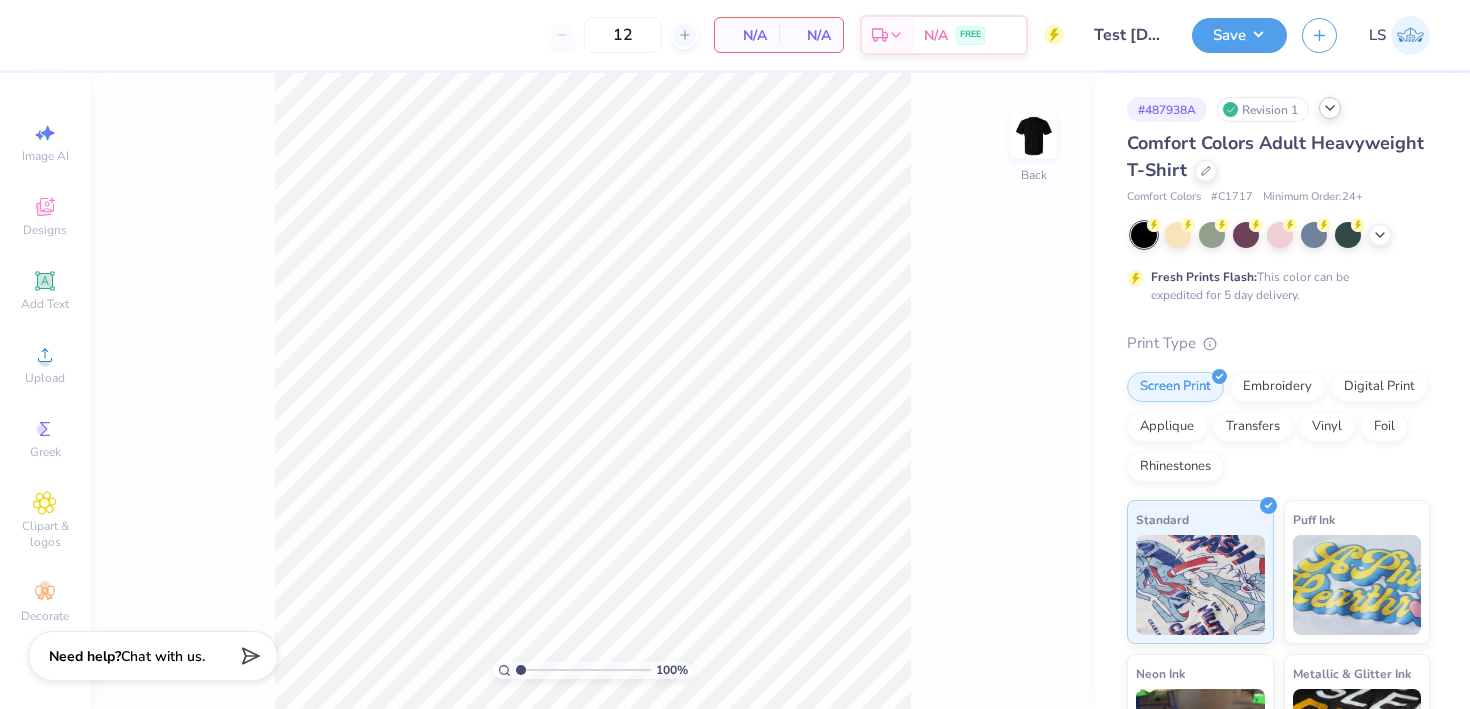 click at bounding box center [1330, 108] 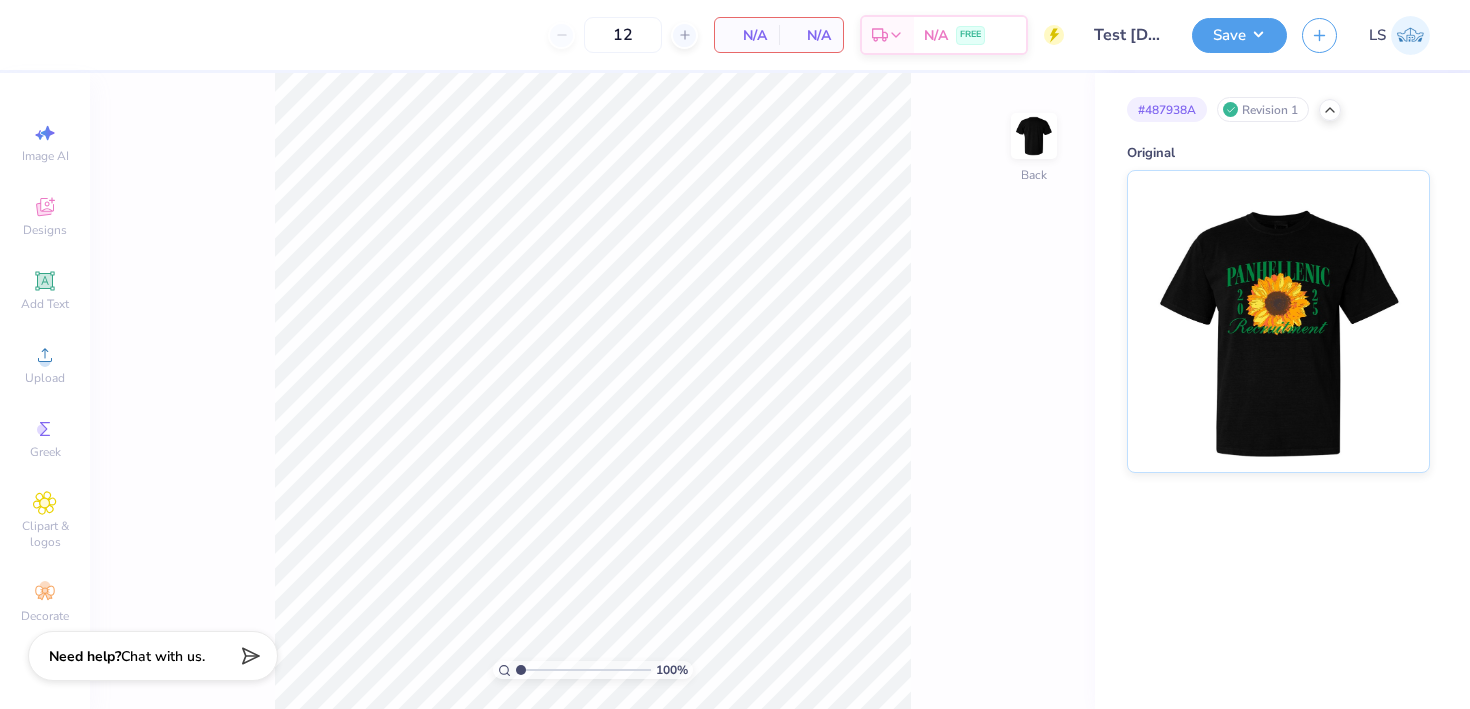 click on "# 487938A Revision 1" at bounding box center (1278, 109) 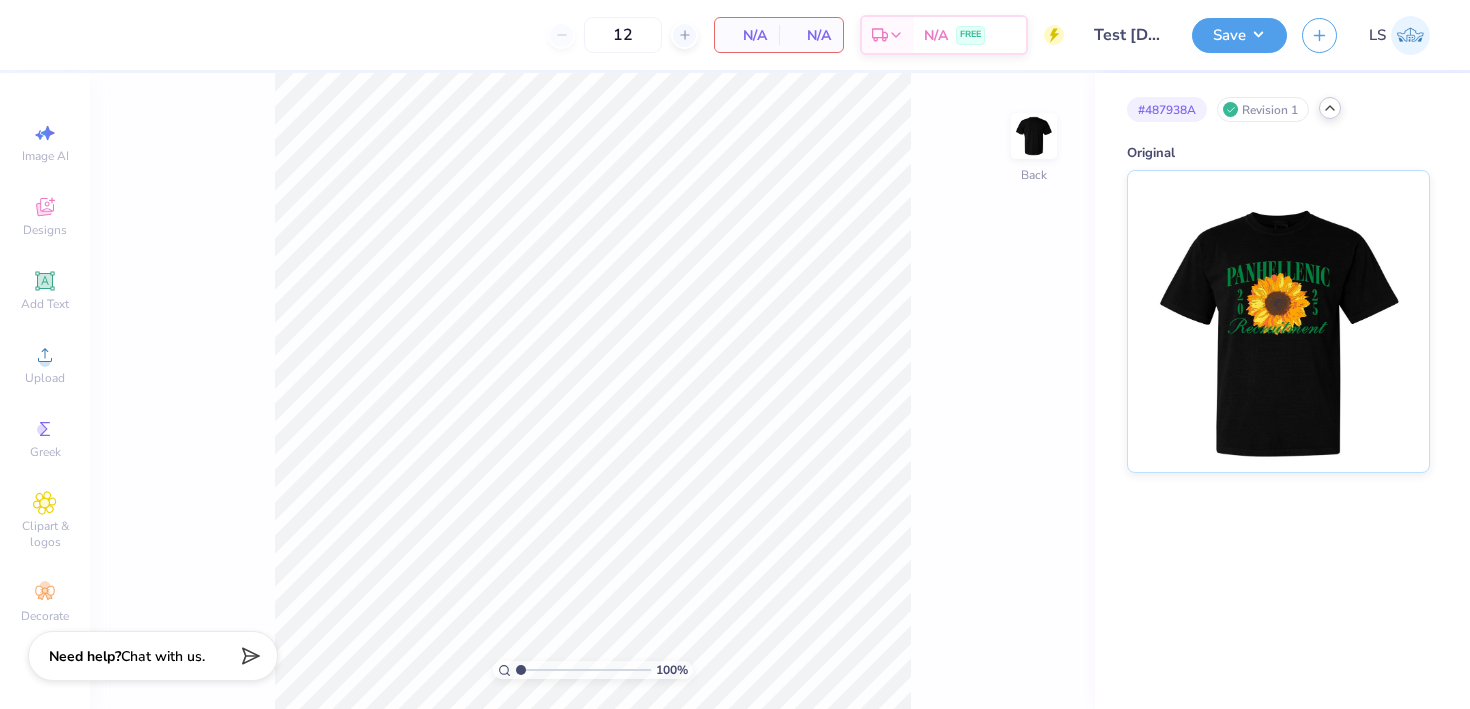 click at bounding box center (1330, 108) 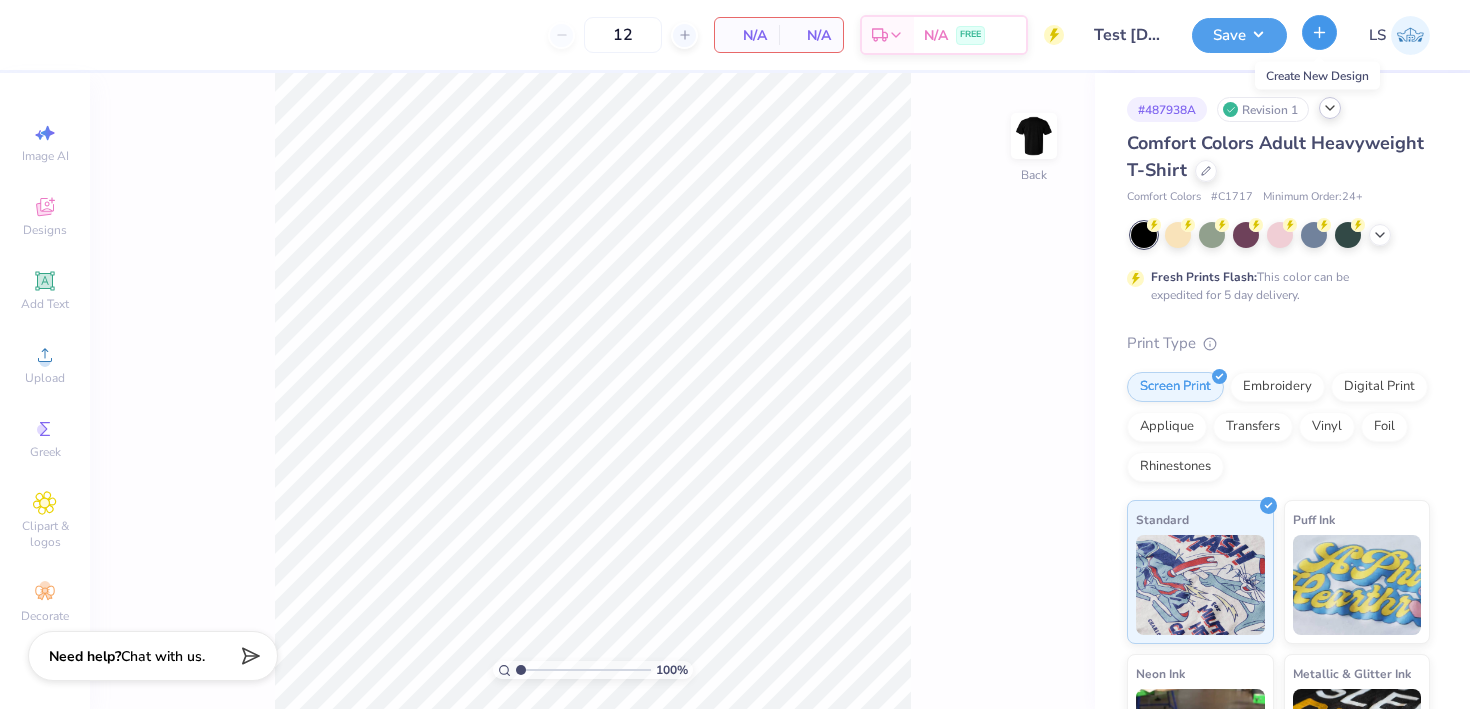 click 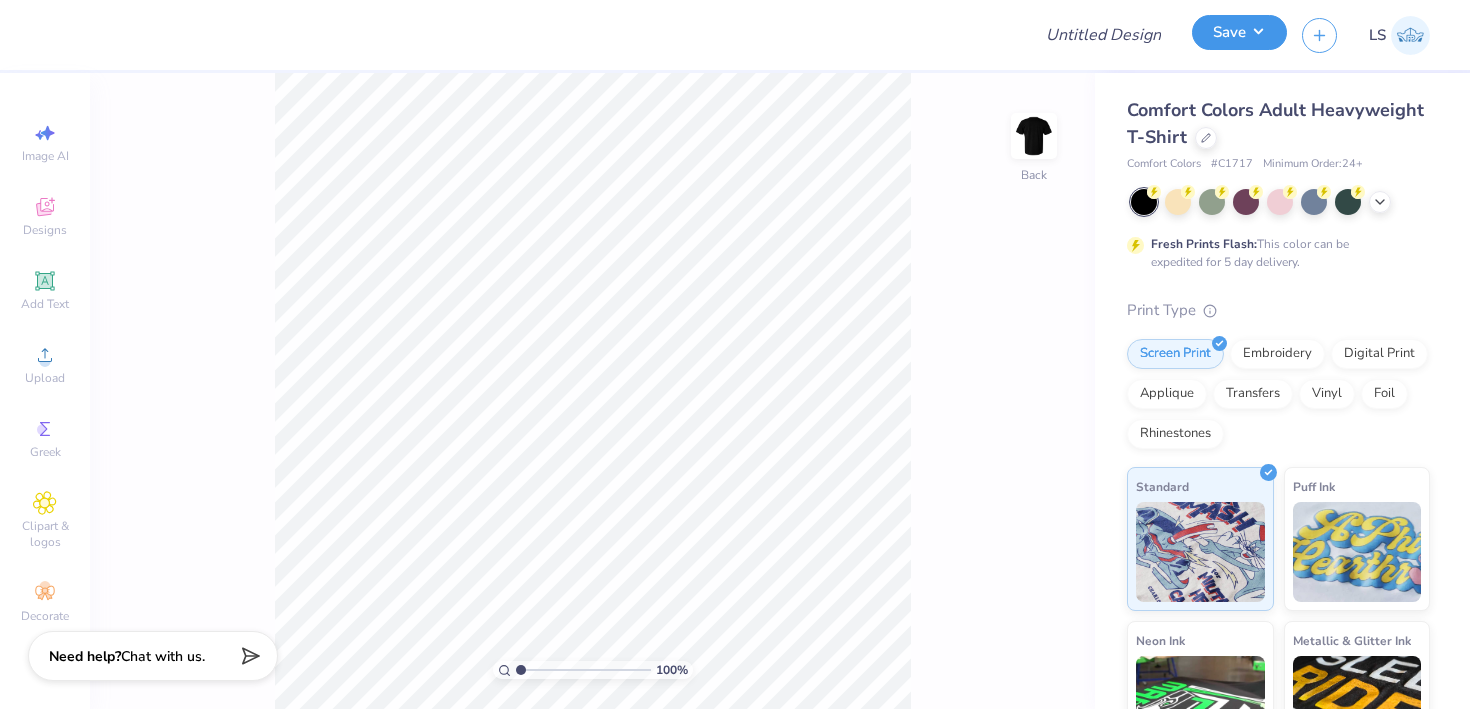 click on "Save" at bounding box center [1239, 32] 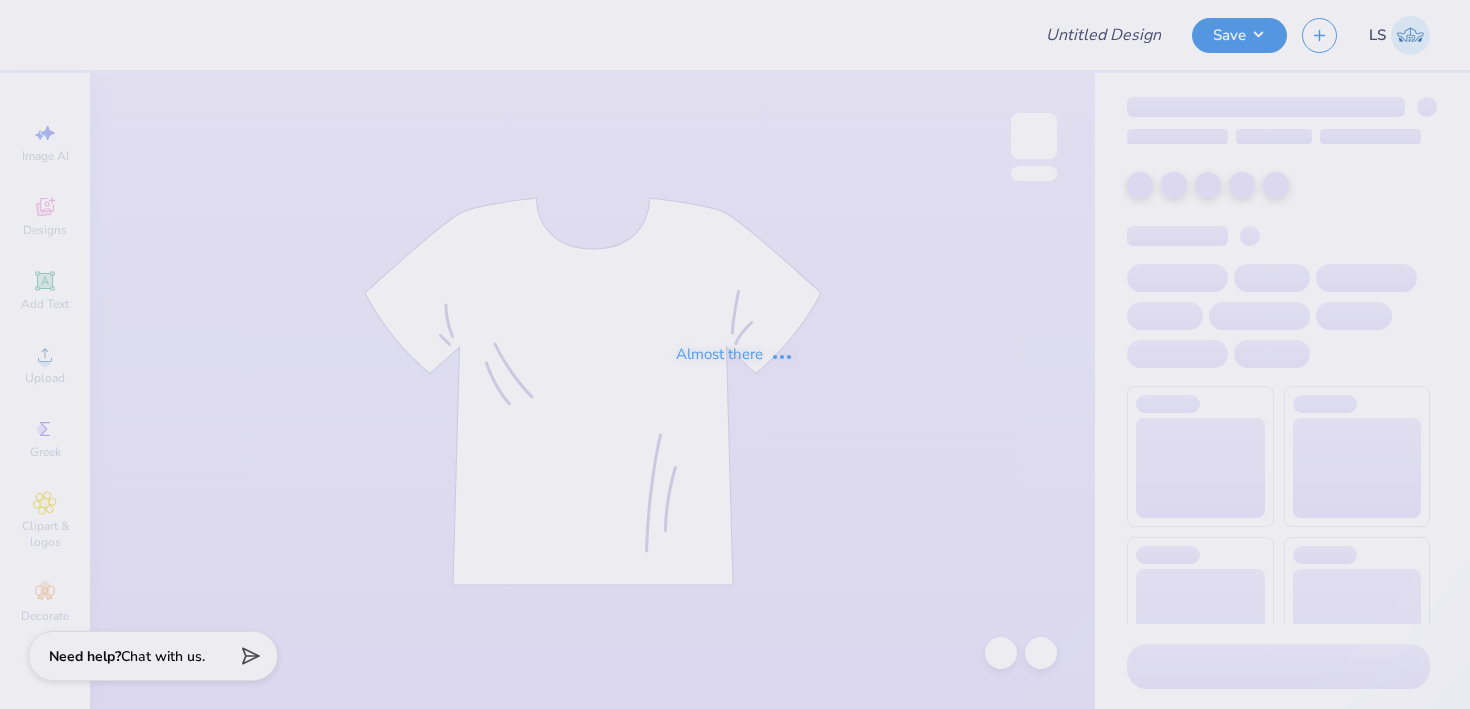 scroll, scrollTop: 0, scrollLeft: 0, axis: both 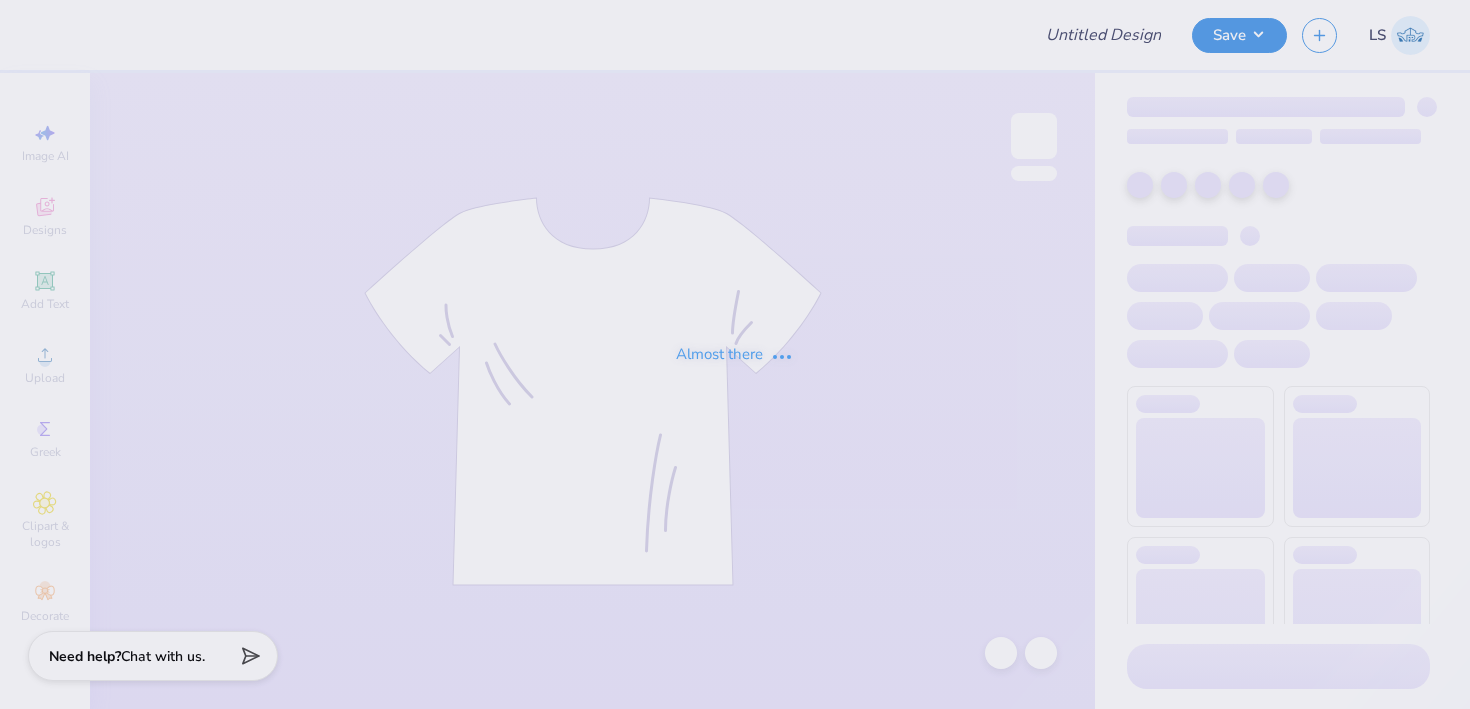 type on "Test [DATE]" 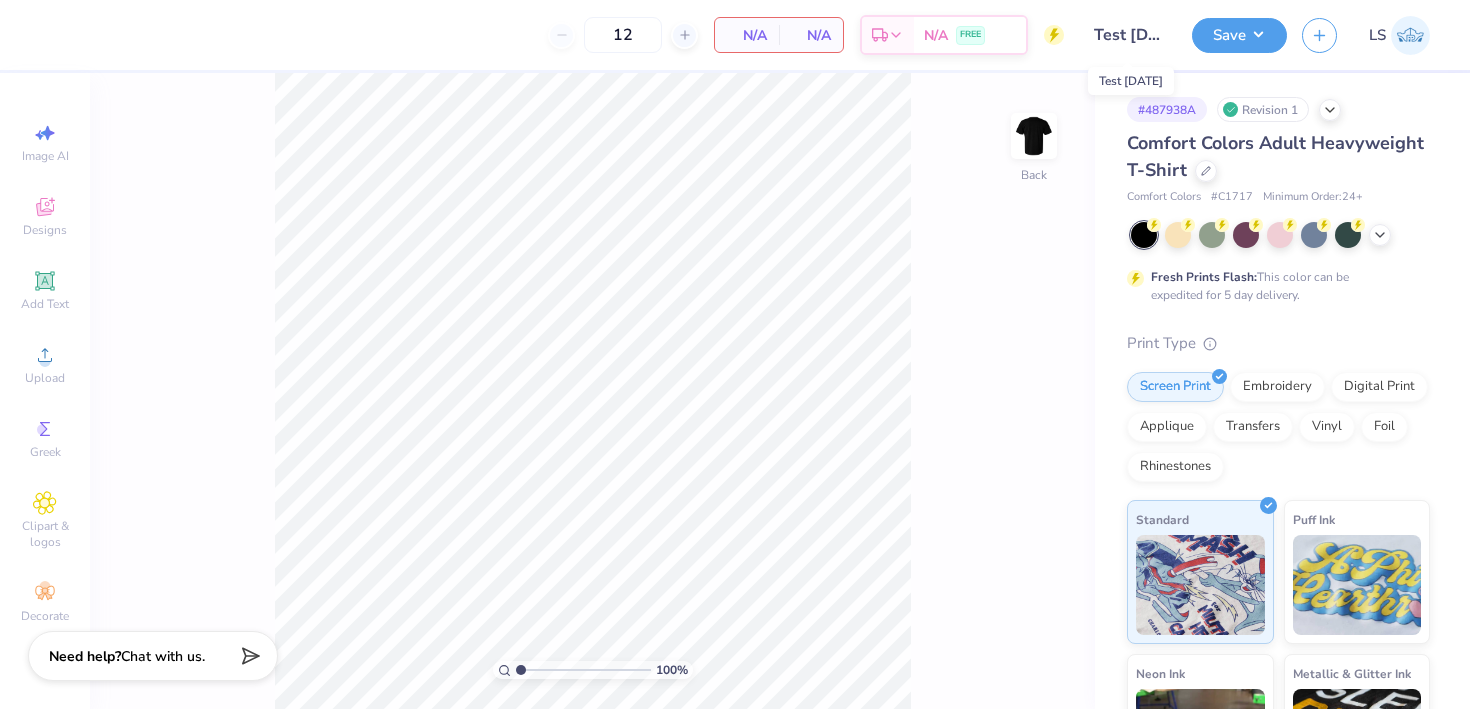 click on "Test [DATE]" at bounding box center (1128, 35) 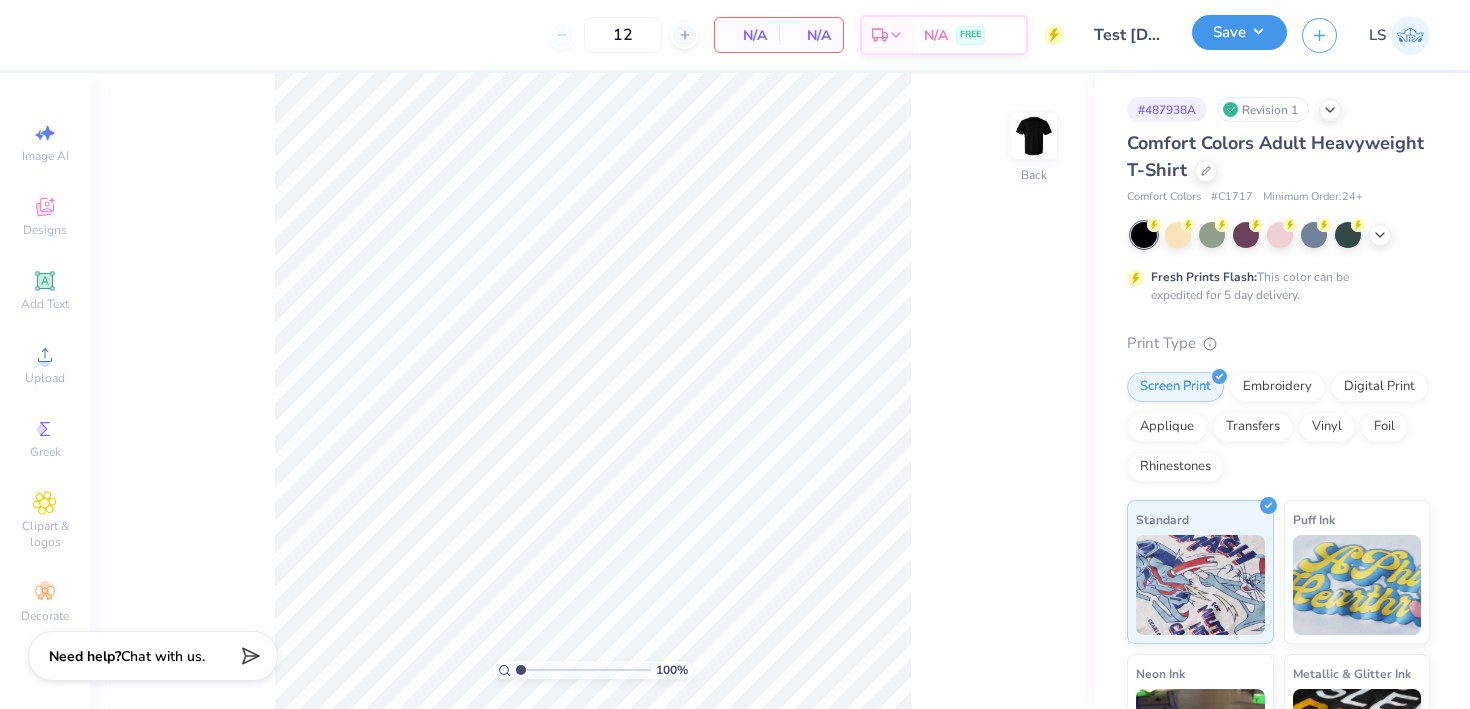 click on "Save" at bounding box center (1239, 32) 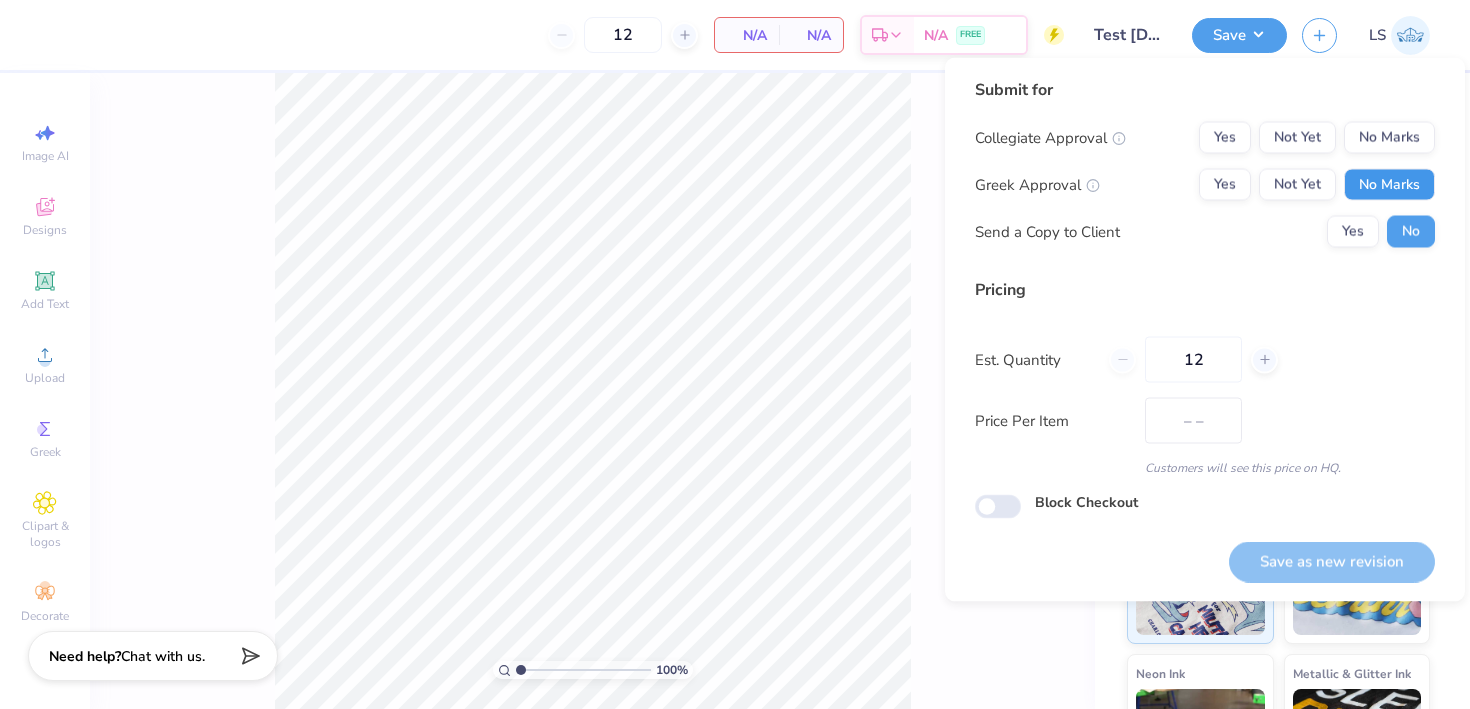 click on "No Marks" at bounding box center (1389, 185) 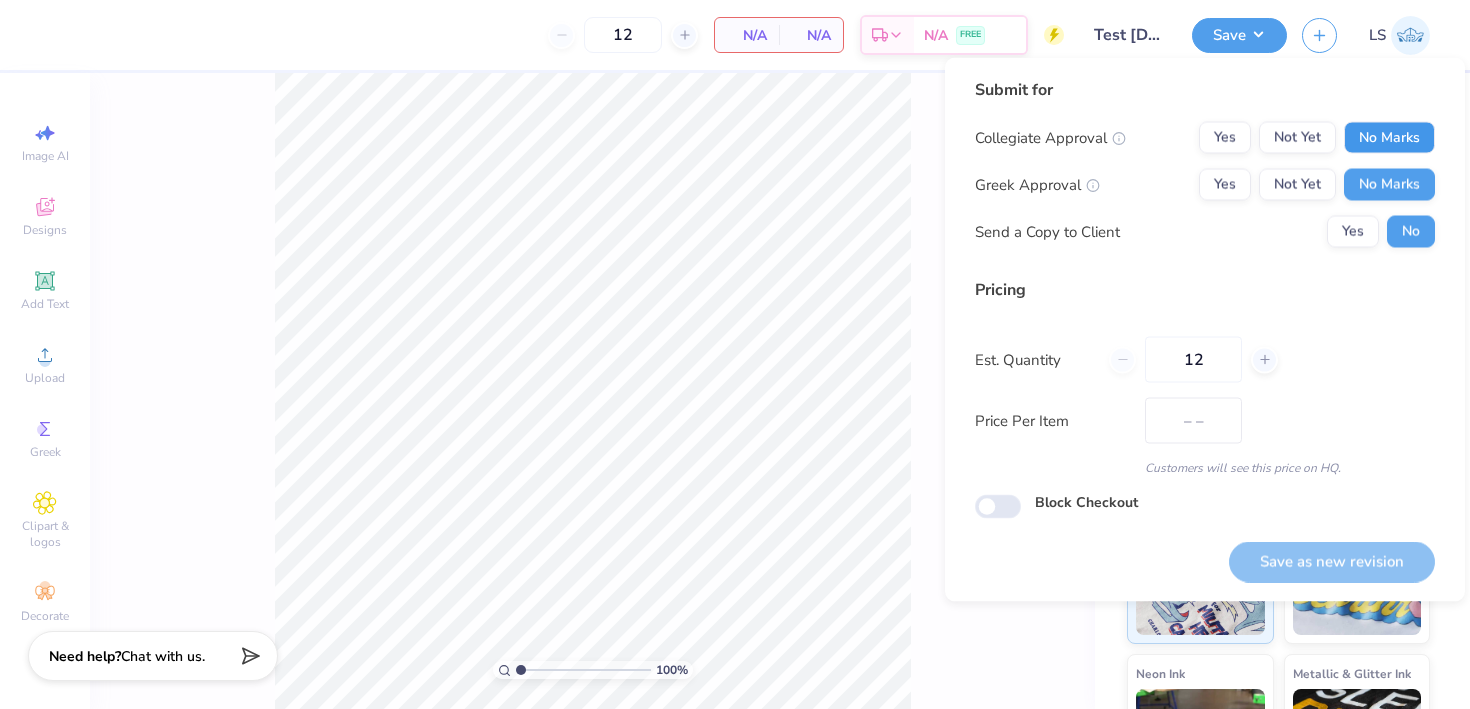 click on "No Marks" at bounding box center (1389, 138) 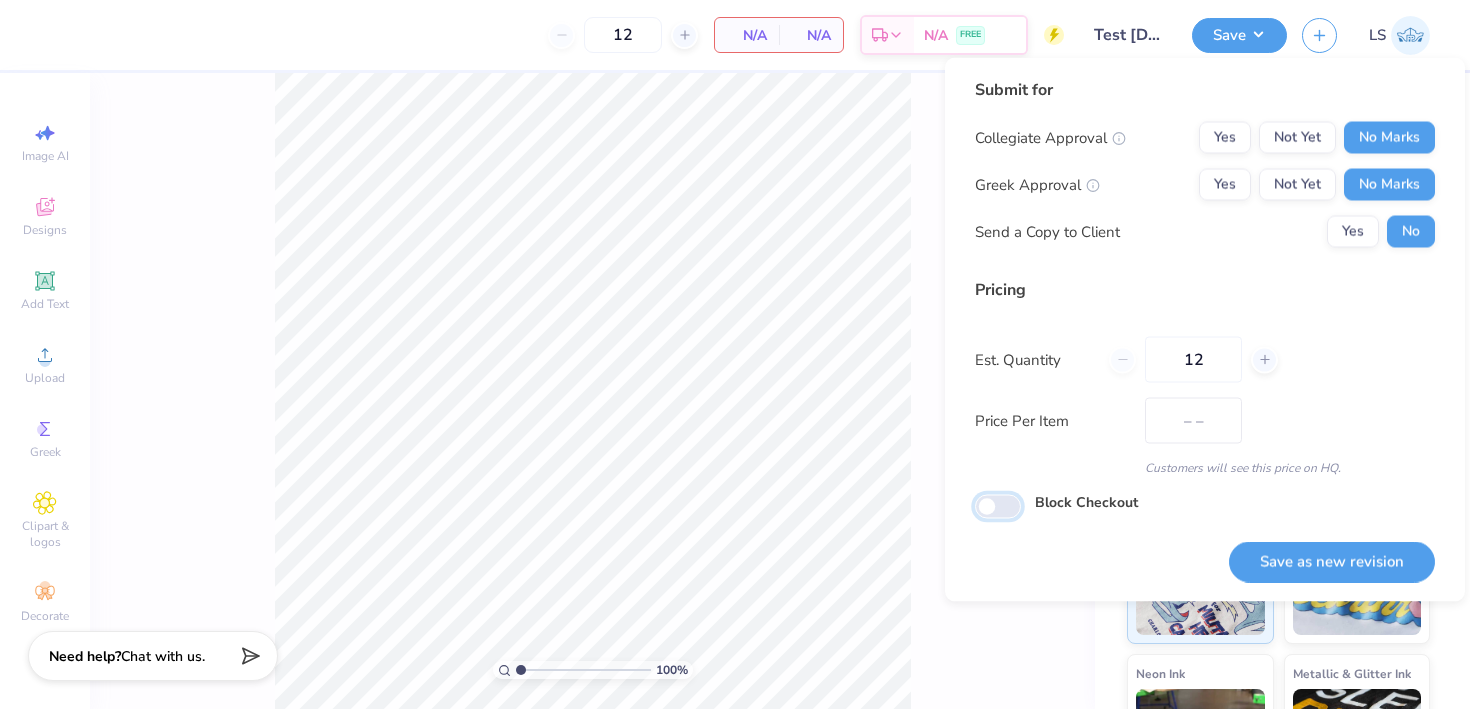 click on "Block Checkout" at bounding box center [998, 507] 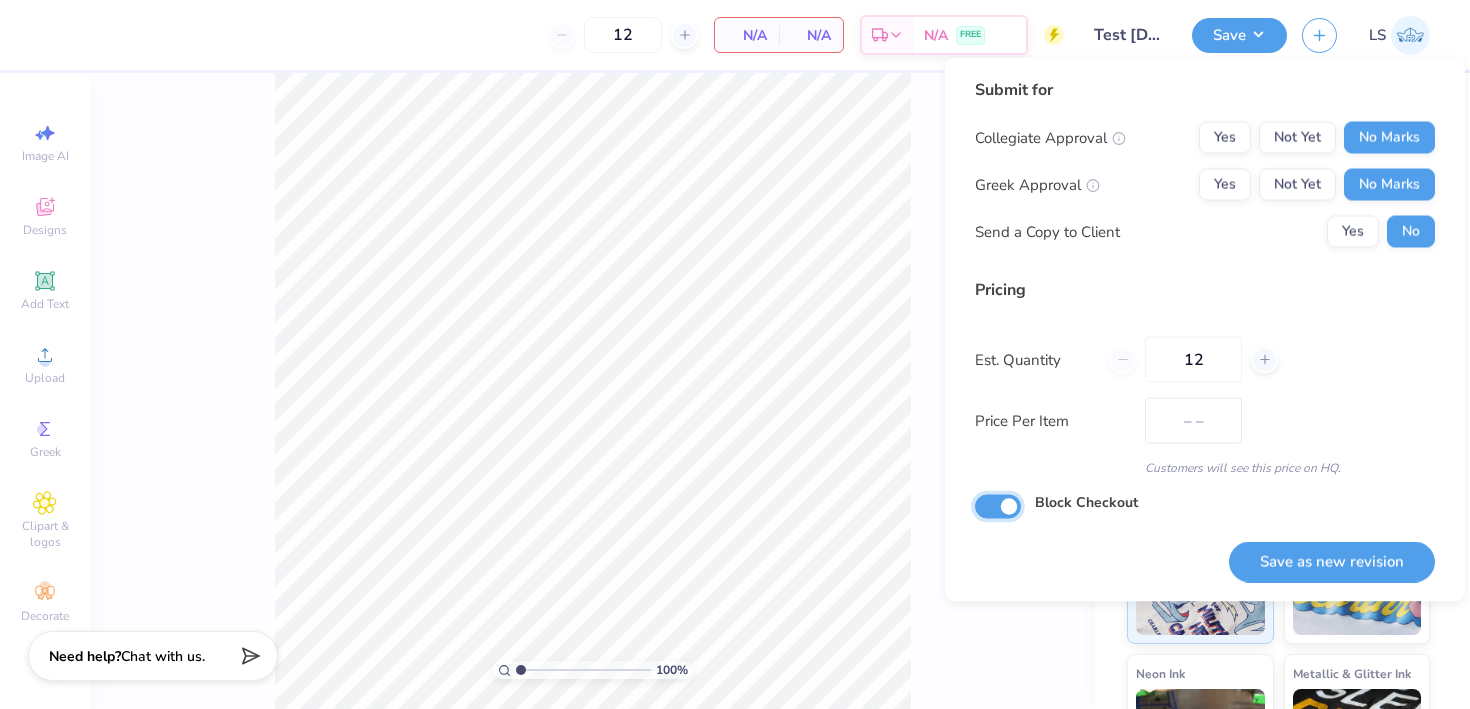 checkbox on "true" 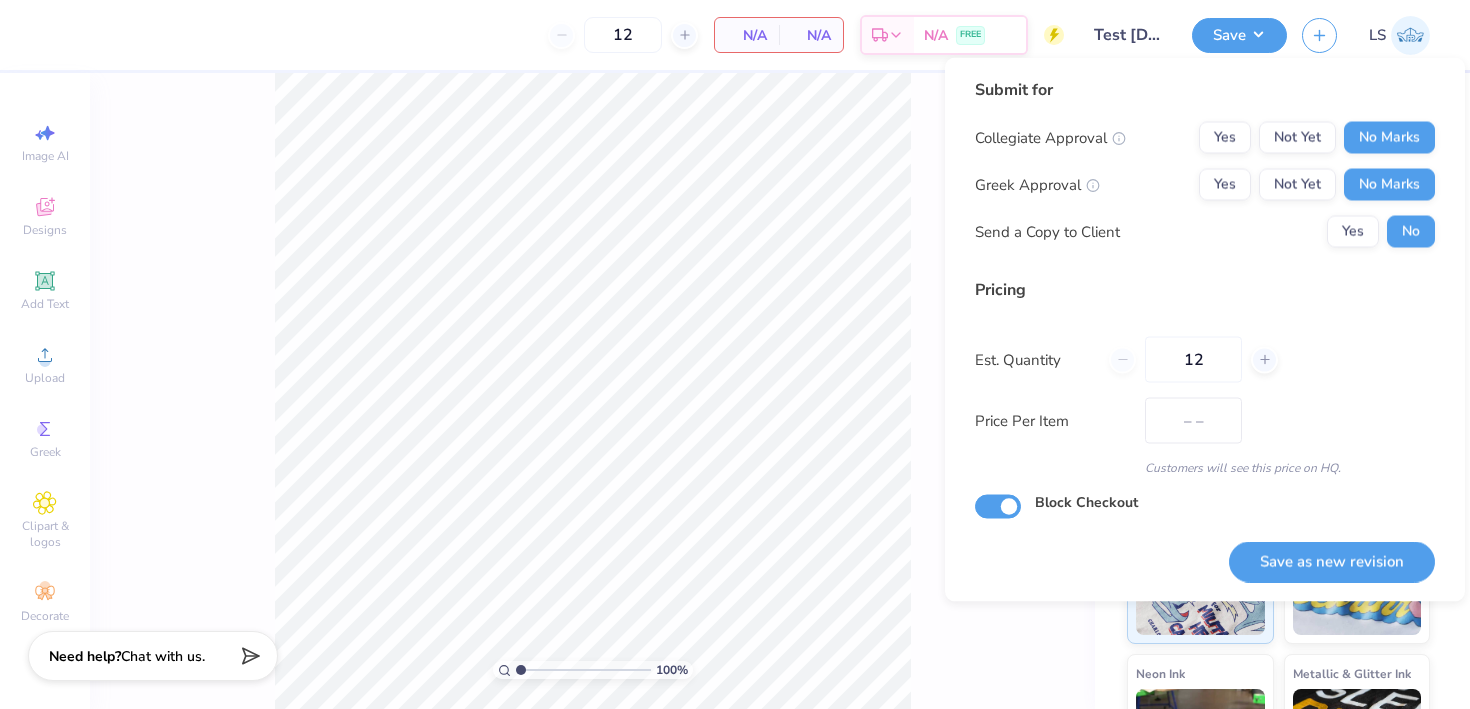 click on "Submit for Collegiate Approval Yes Not Yet No Marks Greek Approval Yes Not Yet No Marks Send a Copy to Client Yes No Pricing Est. Quantity 12 Price Per Item – – Customers will see this price on HQ. Block Checkout Save as new revision" at bounding box center (1205, 330) 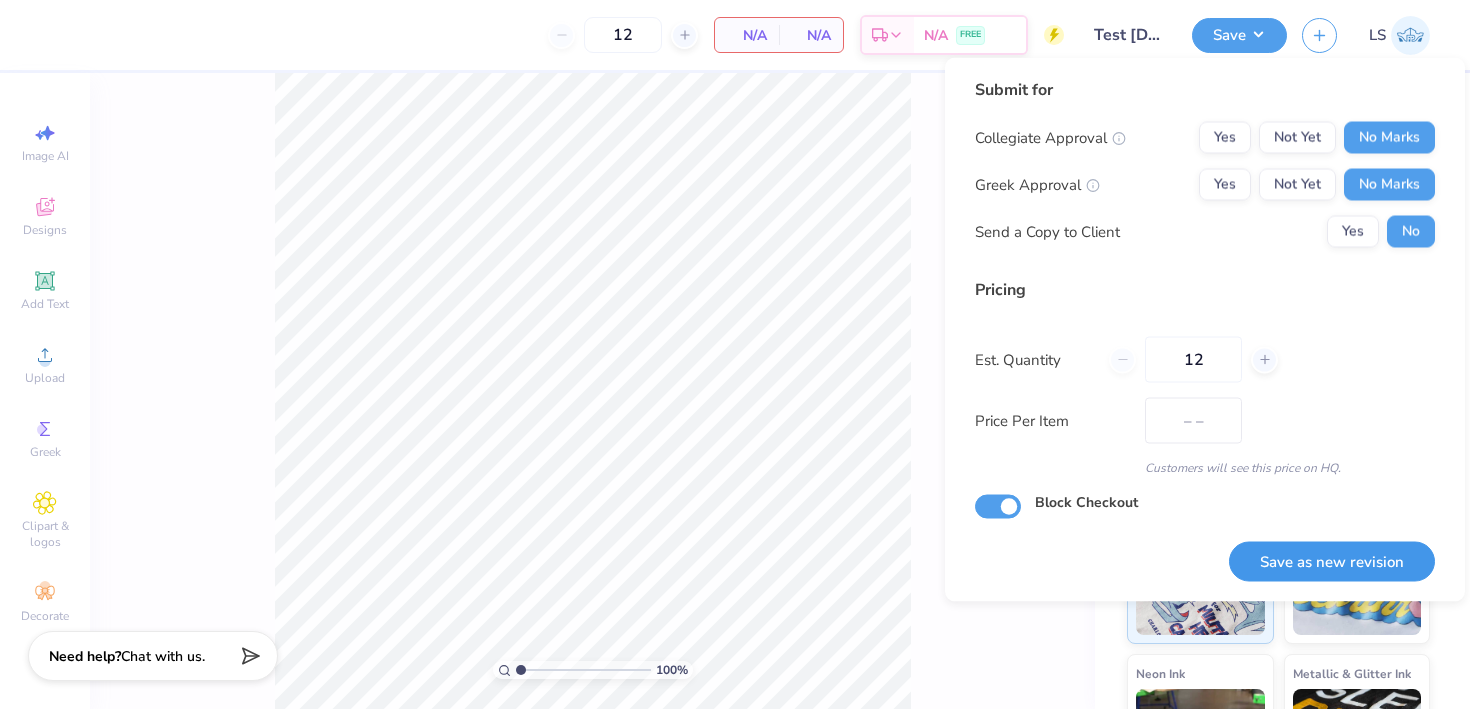 click on "Save as new revision" at bounding box center [1332, 561] 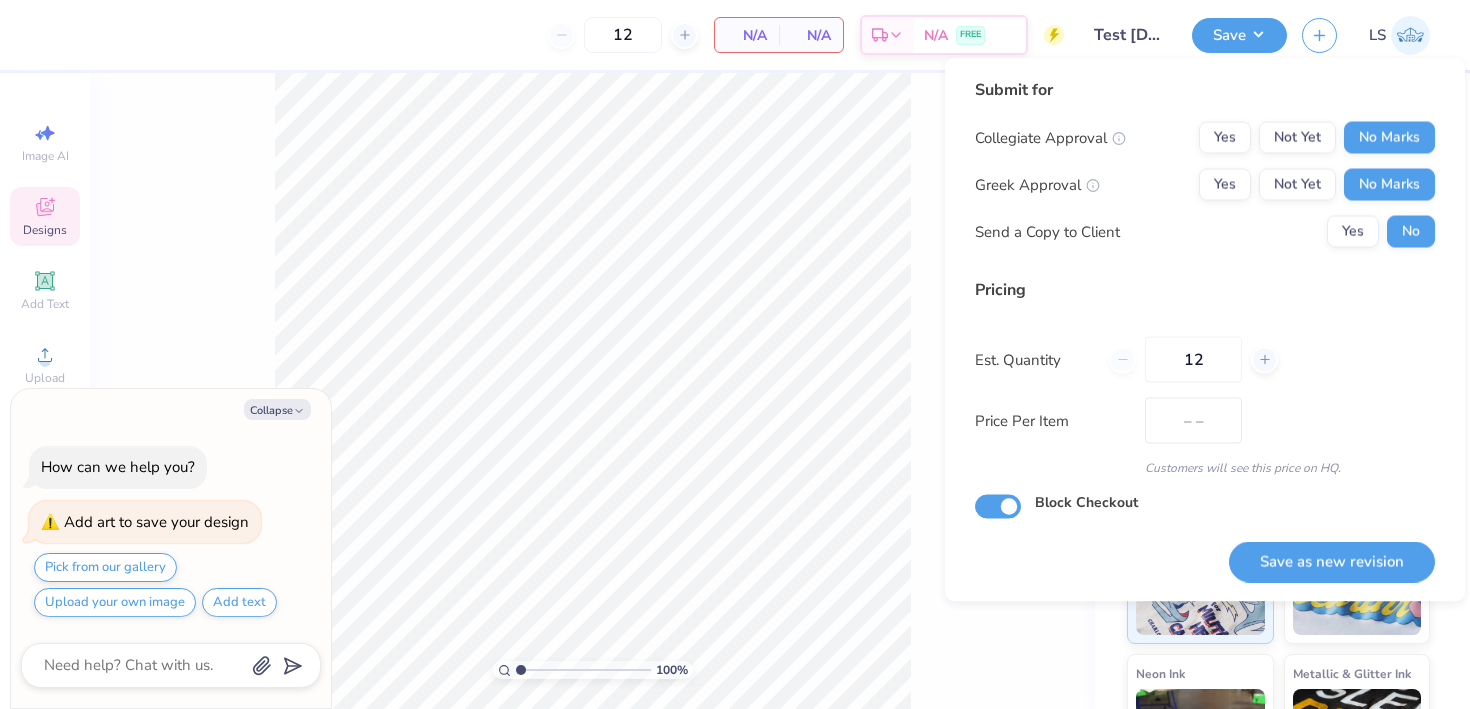 click 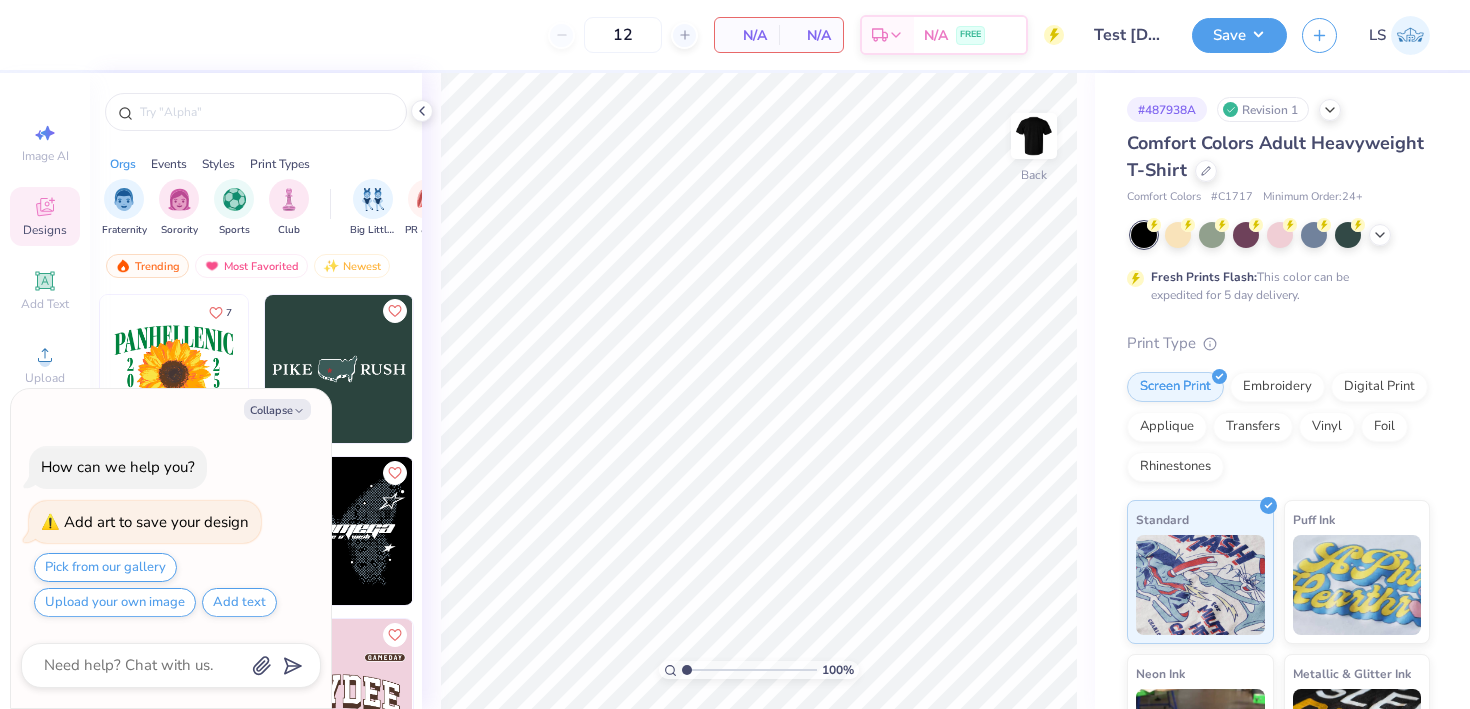 click at bounding box center [339, 369] 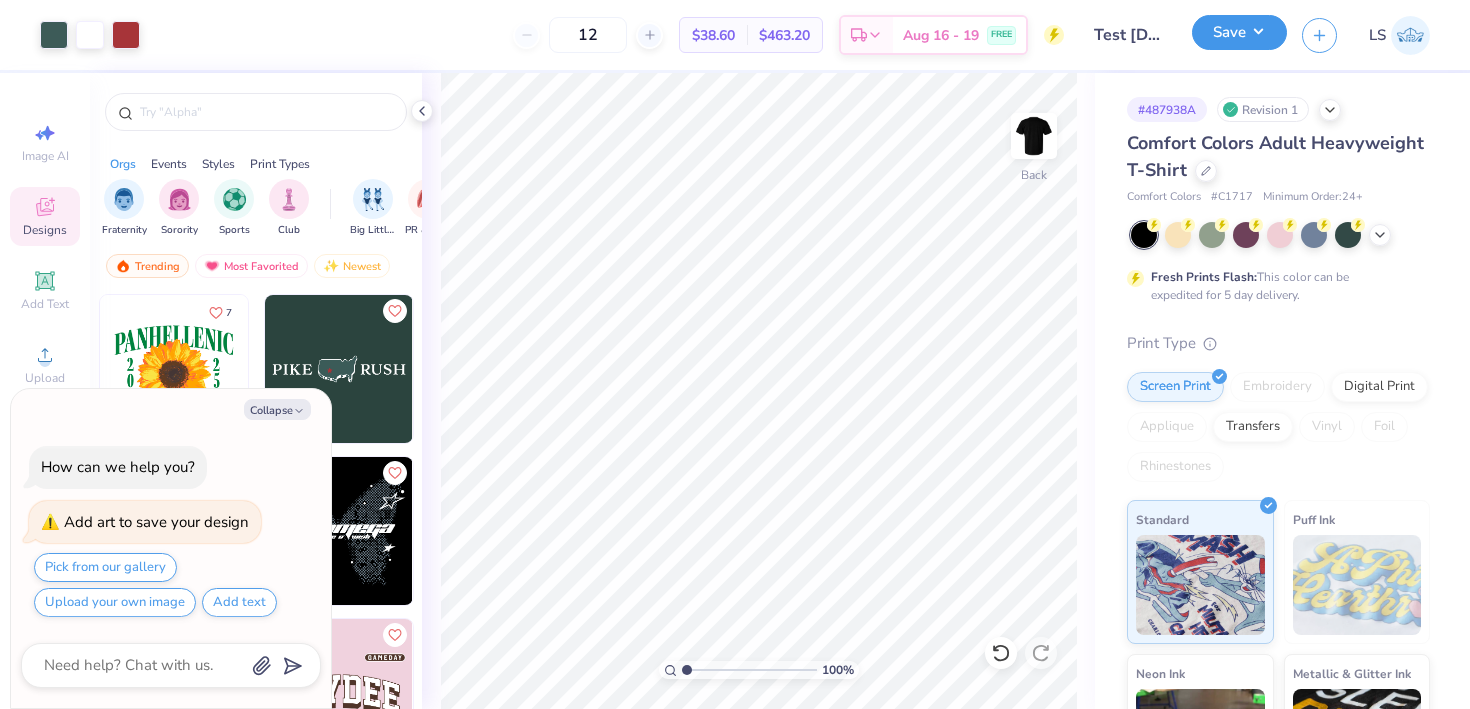 click on "Save" at bounding box center (1239, 32) 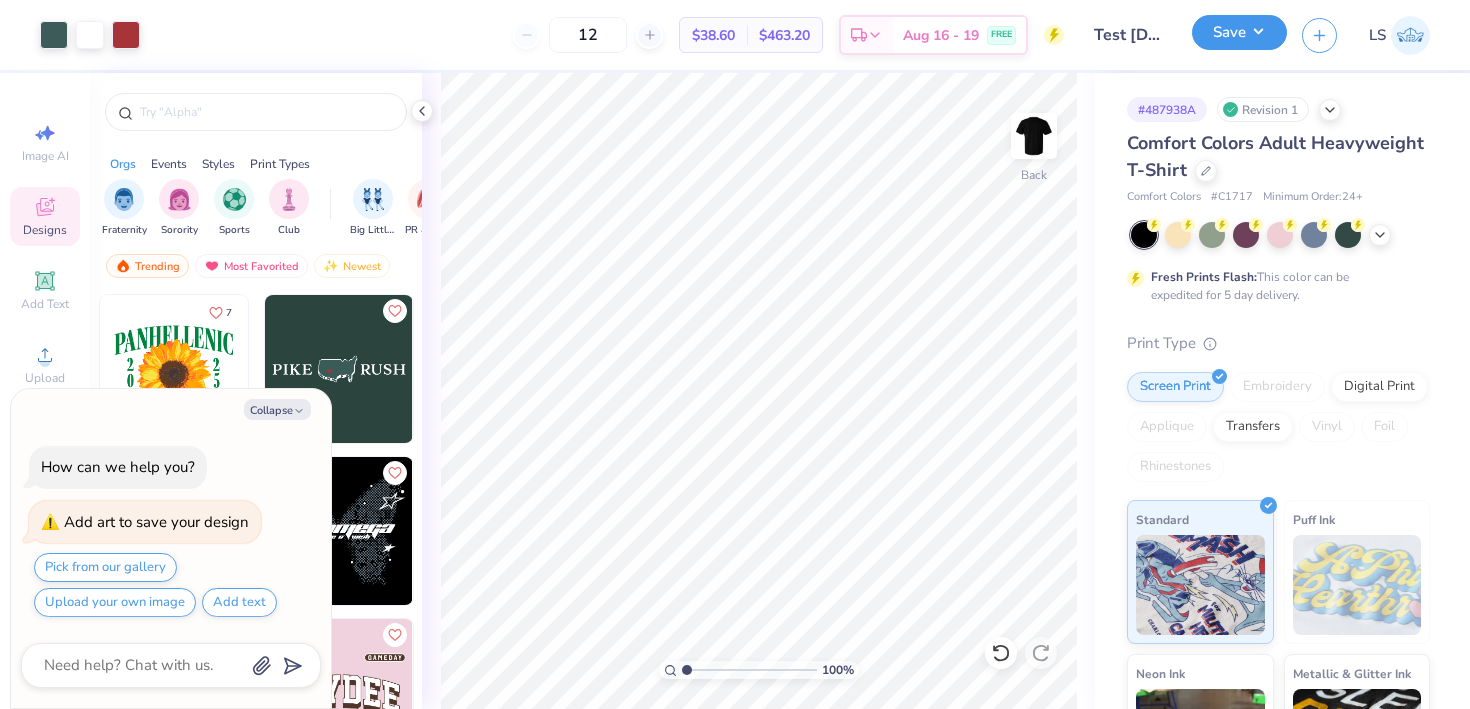 type on "x" 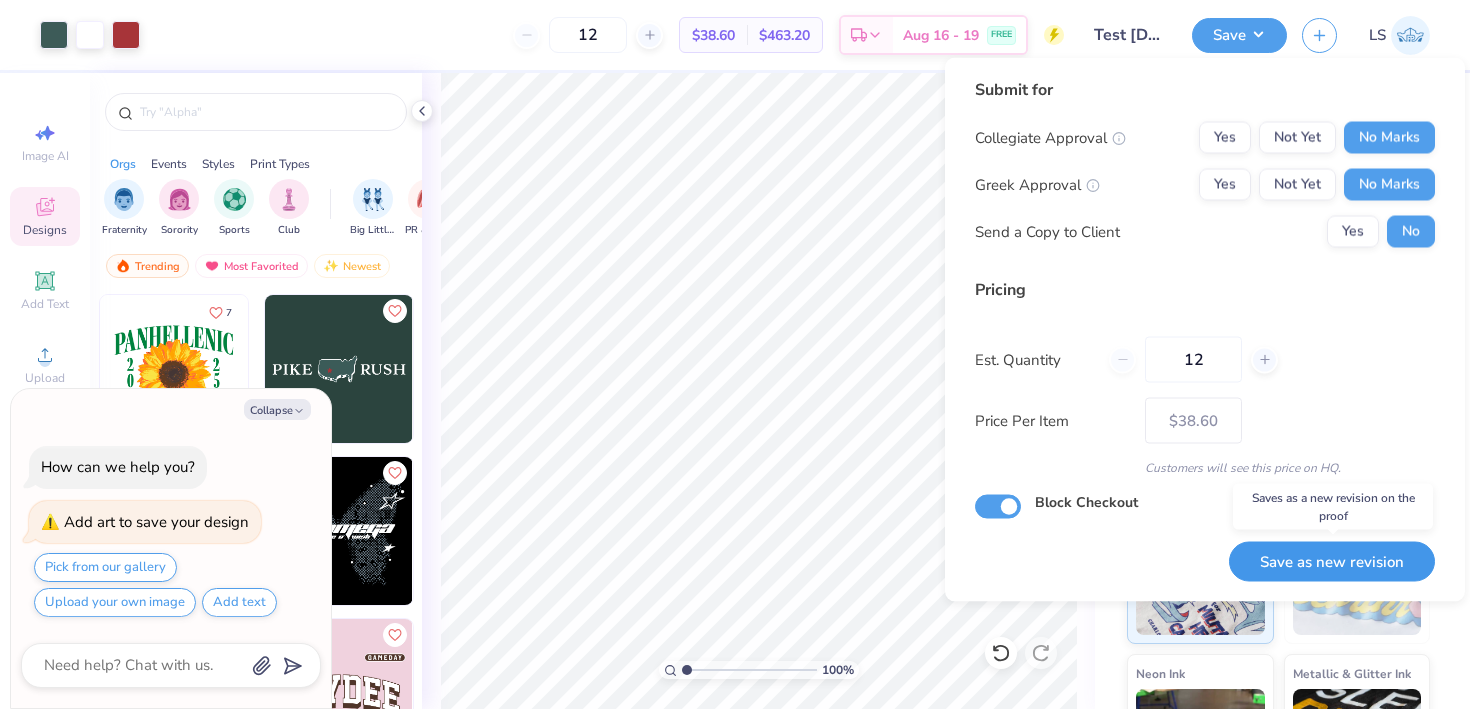 click on "Save as new revision" at bounding box center (1332, 561) 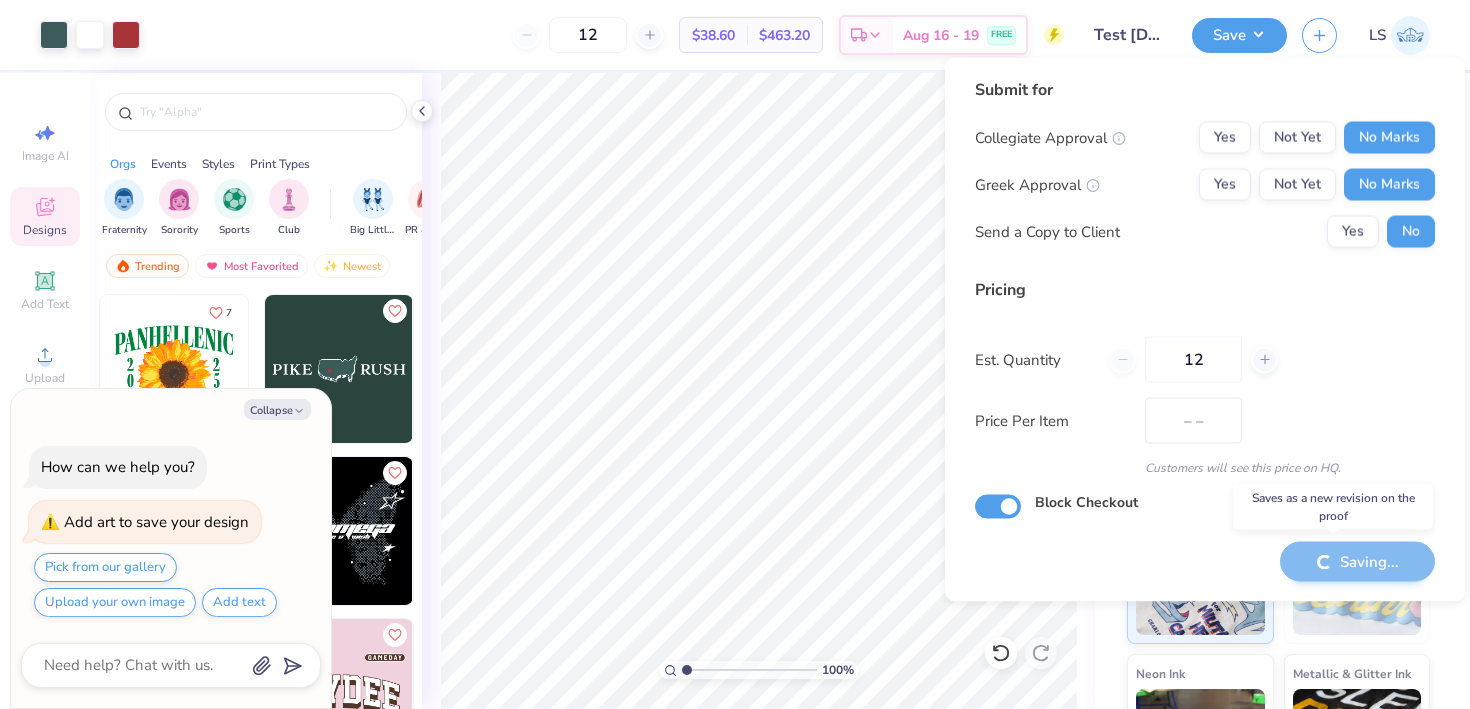 type on "$38.60" 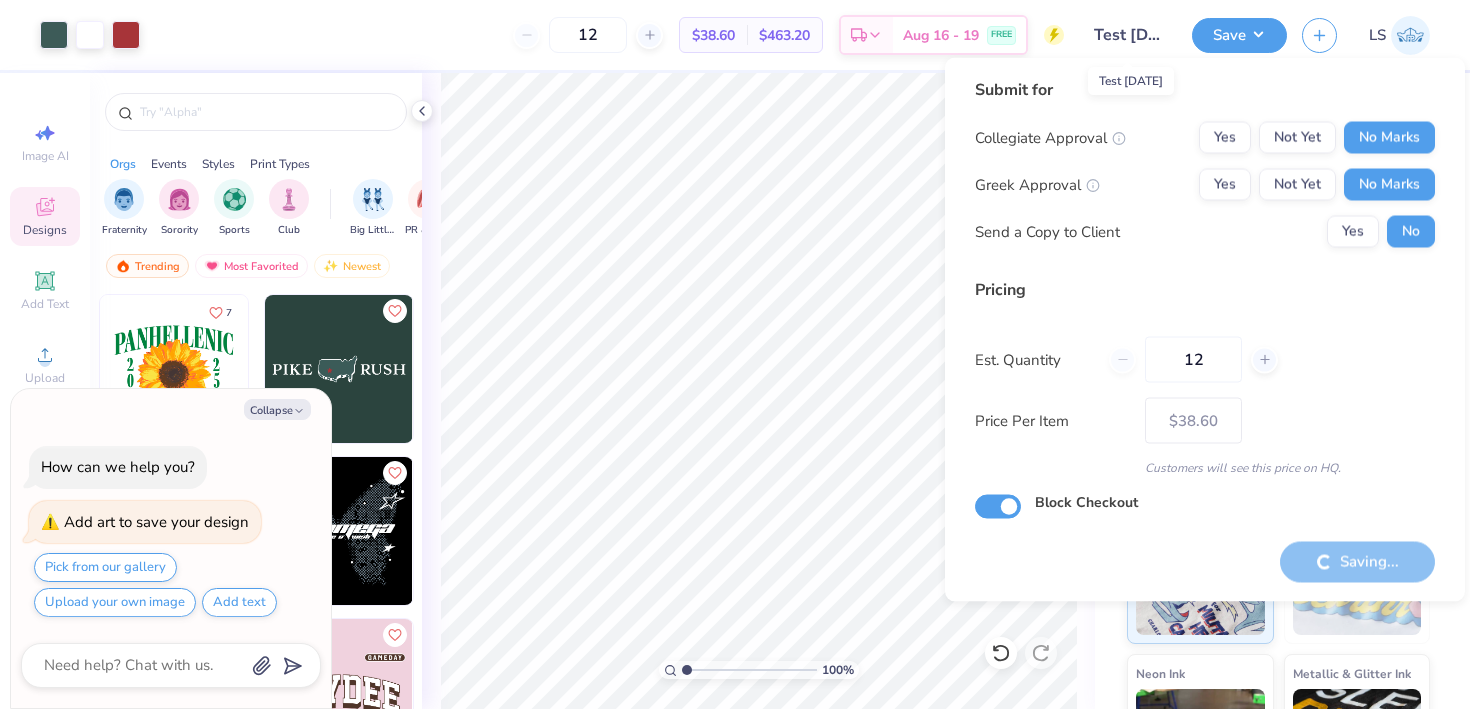 click on "Test [DATE]" at bounding box center (1128, 35) 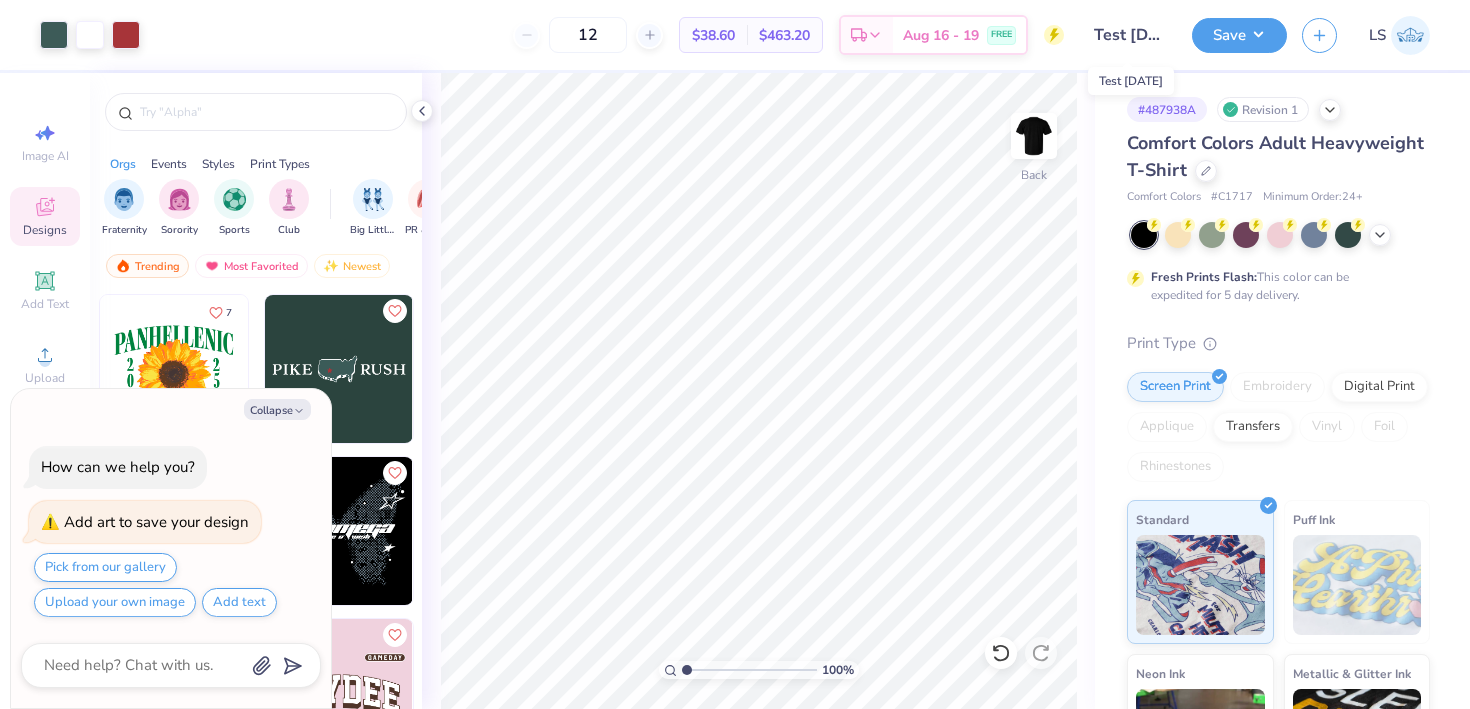 click on "Test [DATE]" at bounding box center [1128, 35] 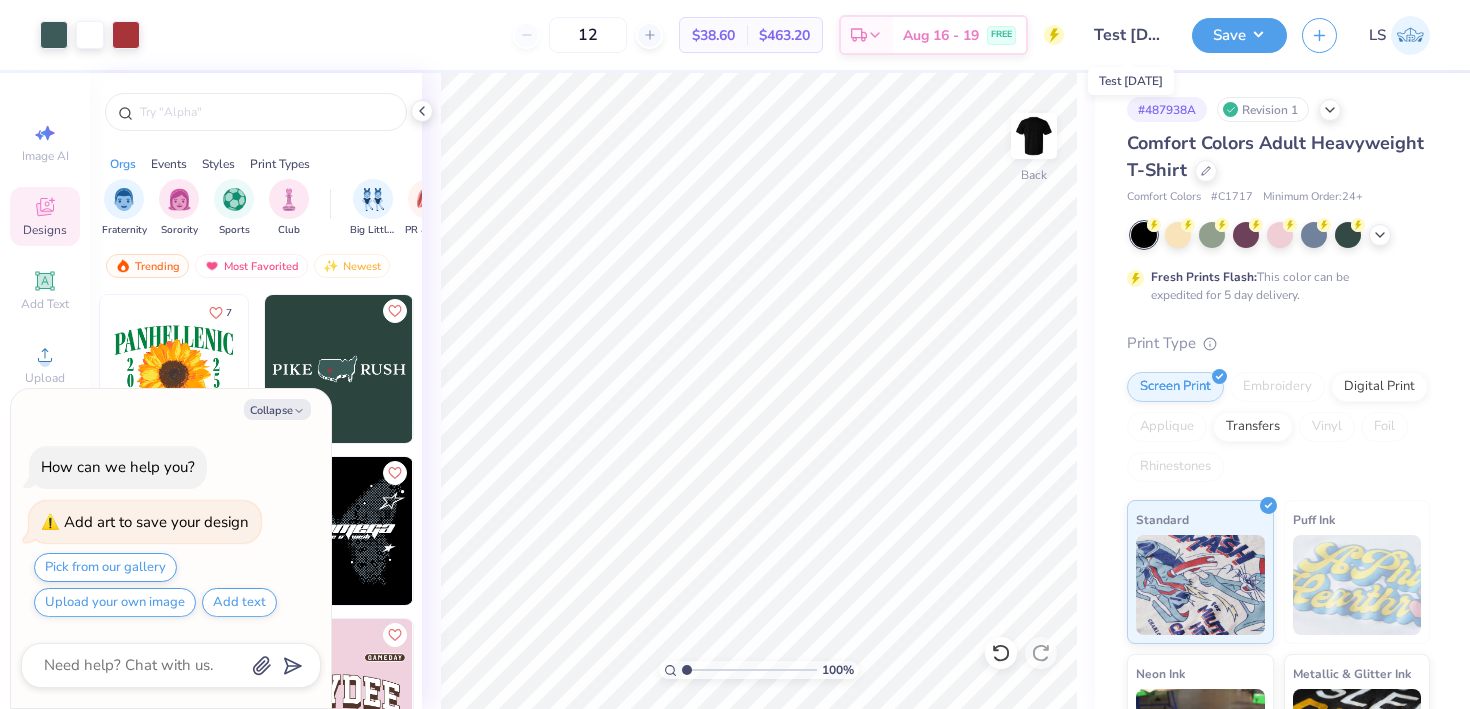 click on "Test [DATE]" at bounding box center (1128, 35) 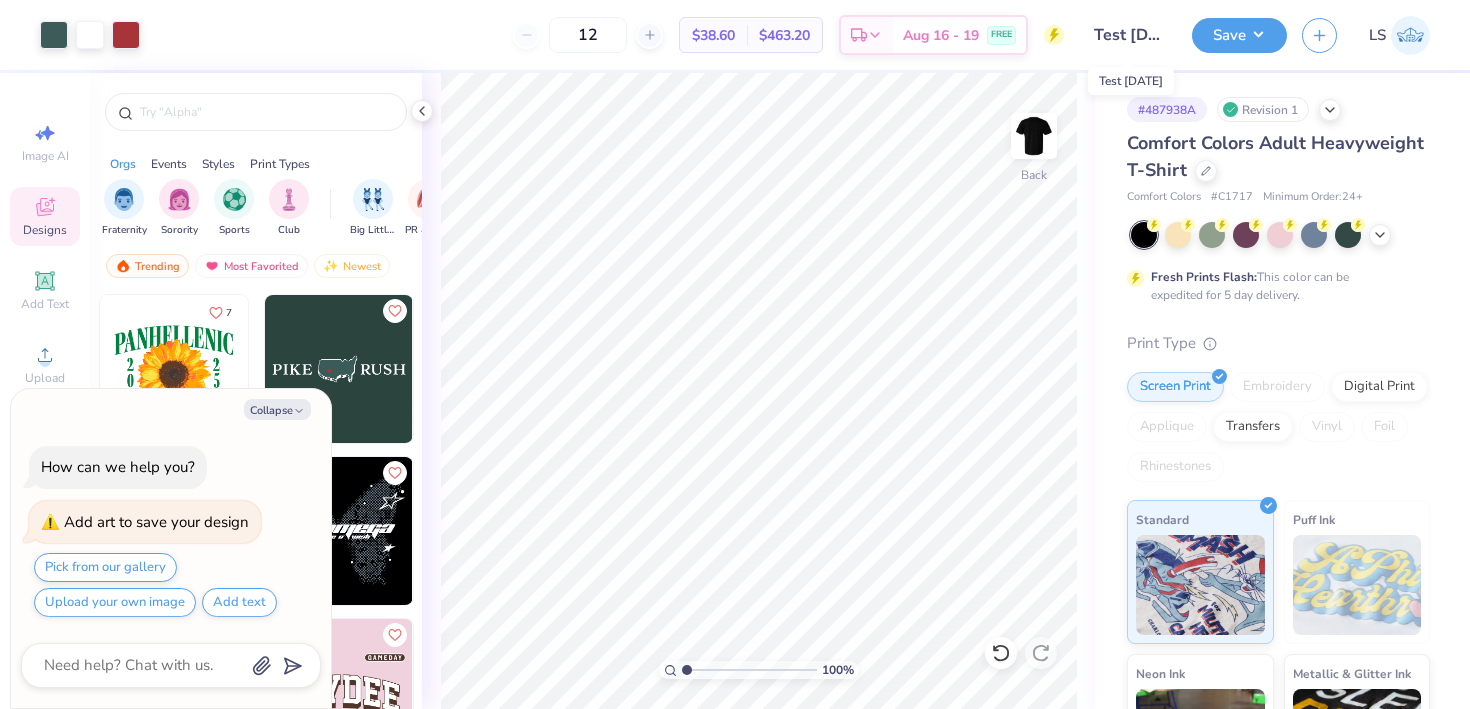 click on "Test [DATE]" at bounding box center (1128, 35) 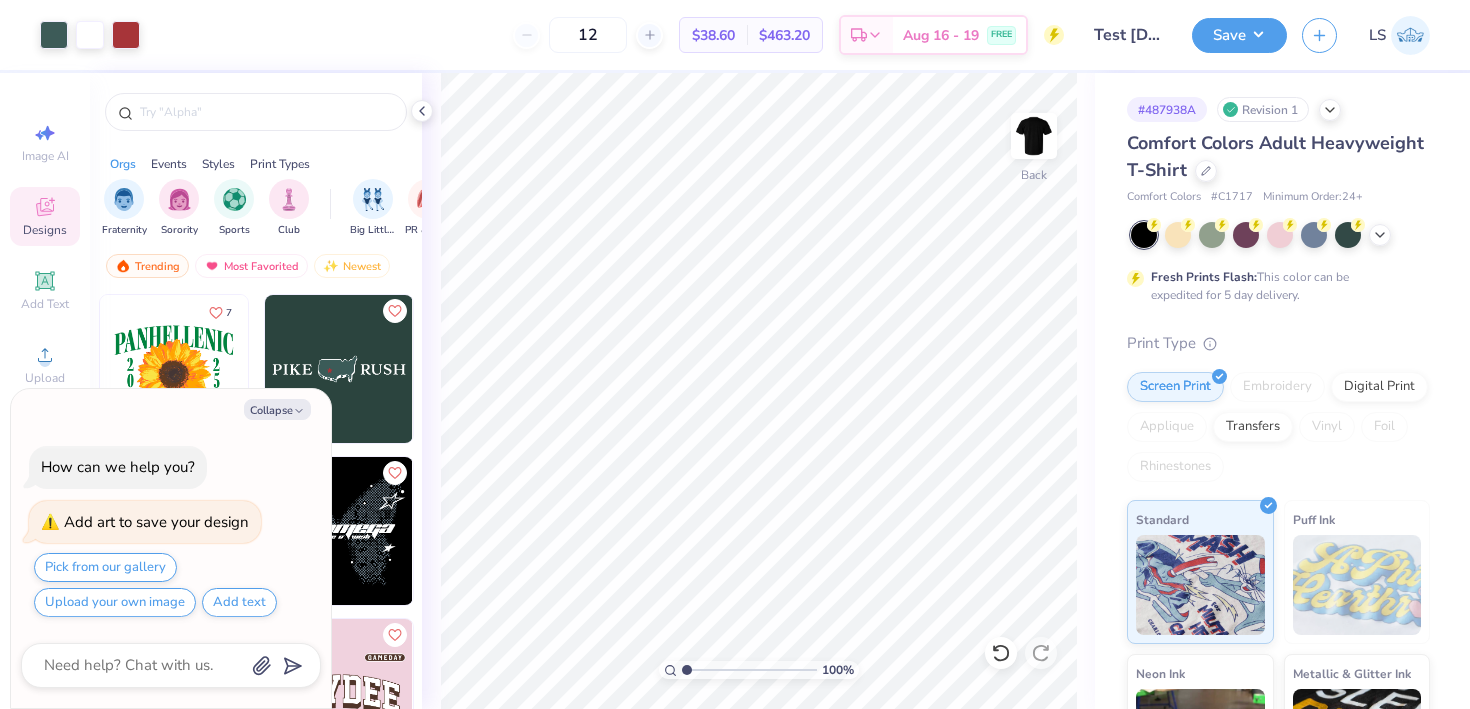 click on "Test [DATE]" at bounding box center (1128, 35) 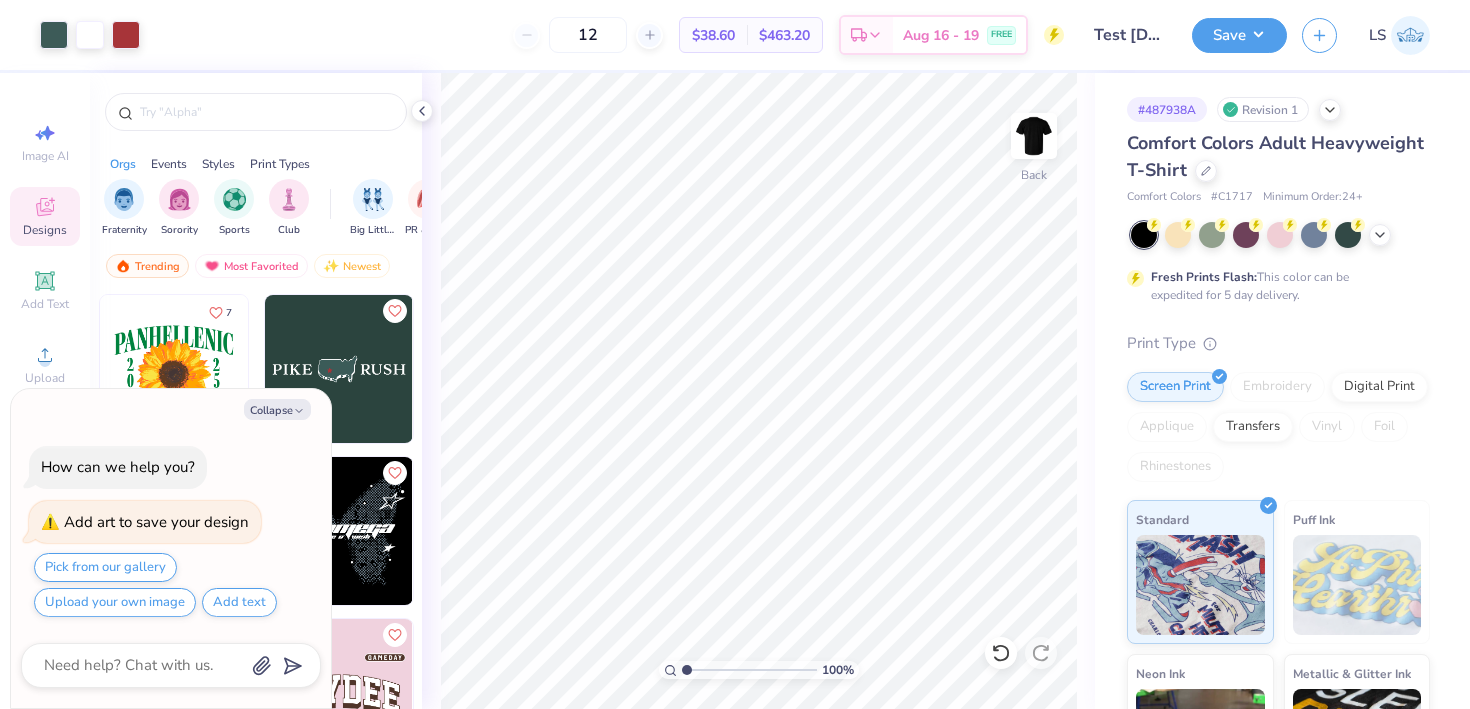 type on "x" 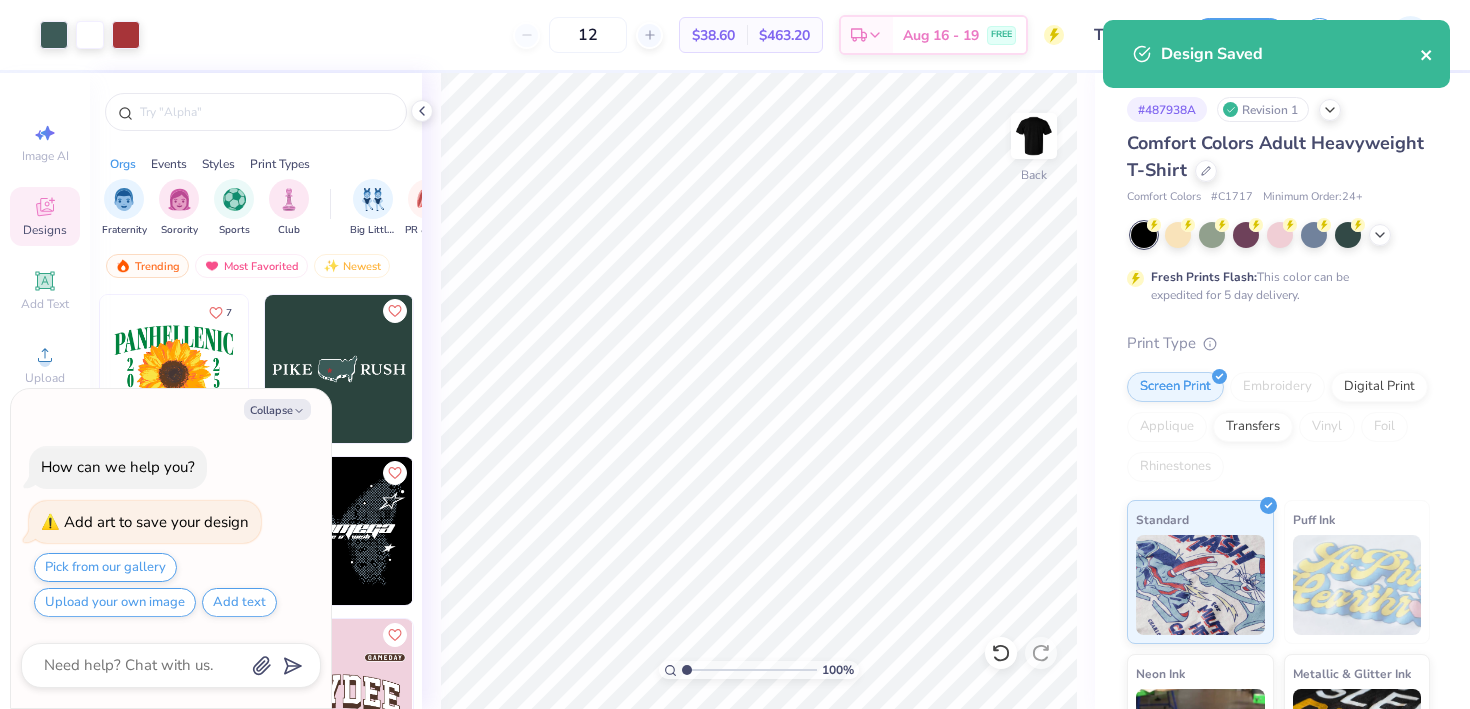 click 